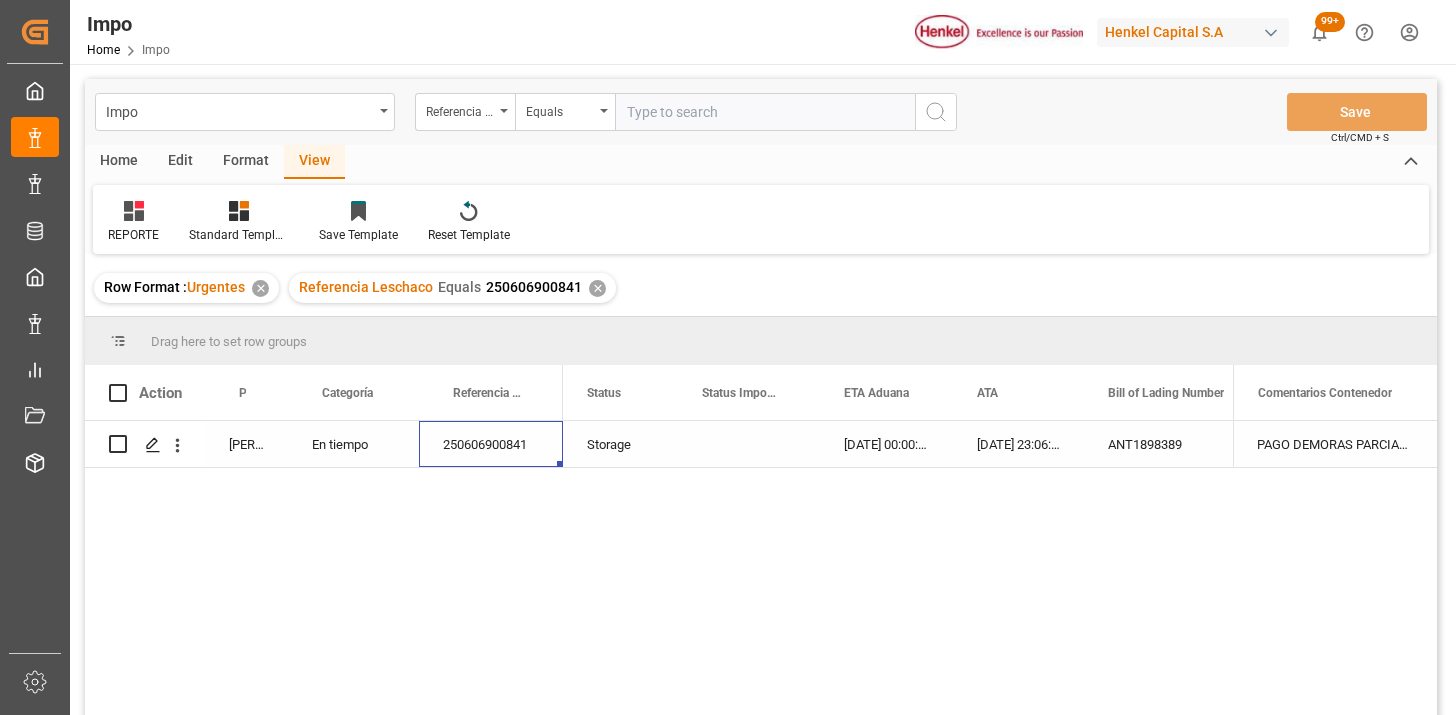 drag, startPoint x: 0, startPoint y: 0, endPoint x: 827, endPoint y: 136, distance: 838.108 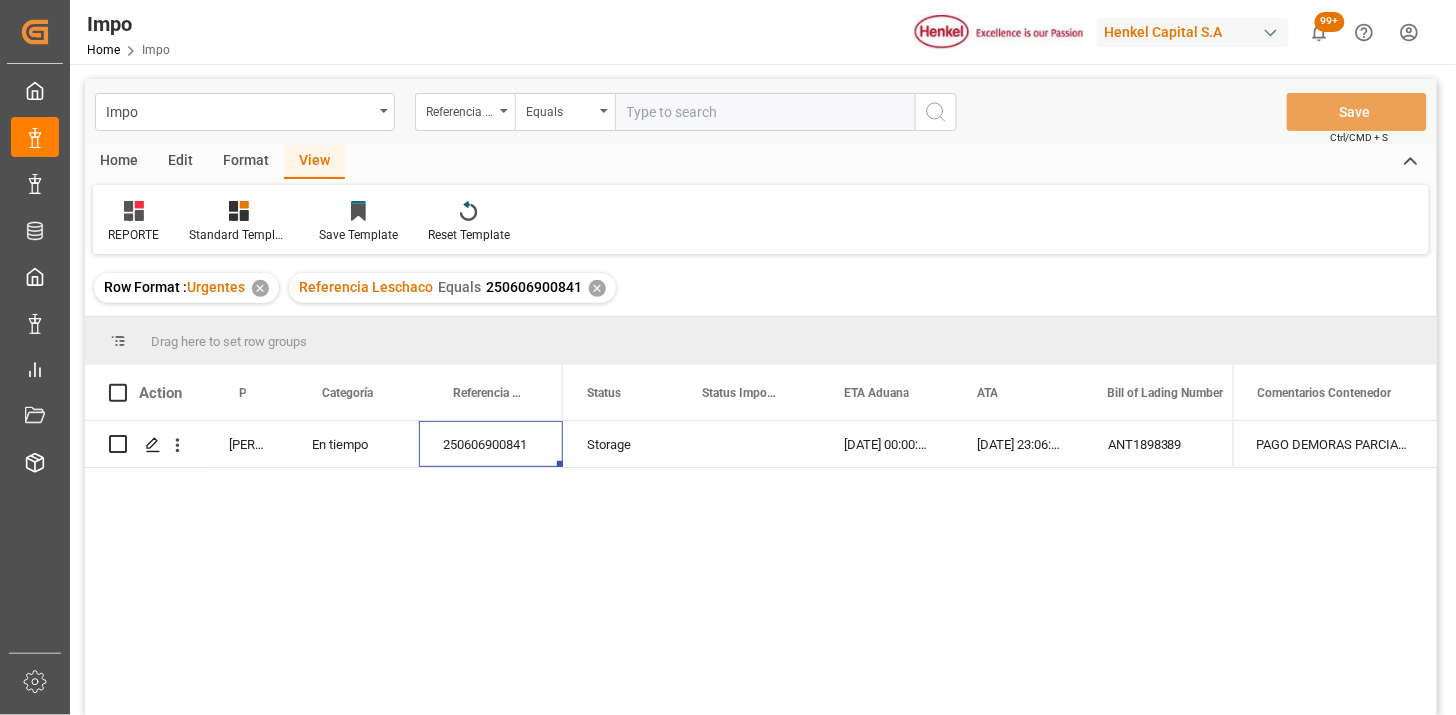 paste on "250606900841" 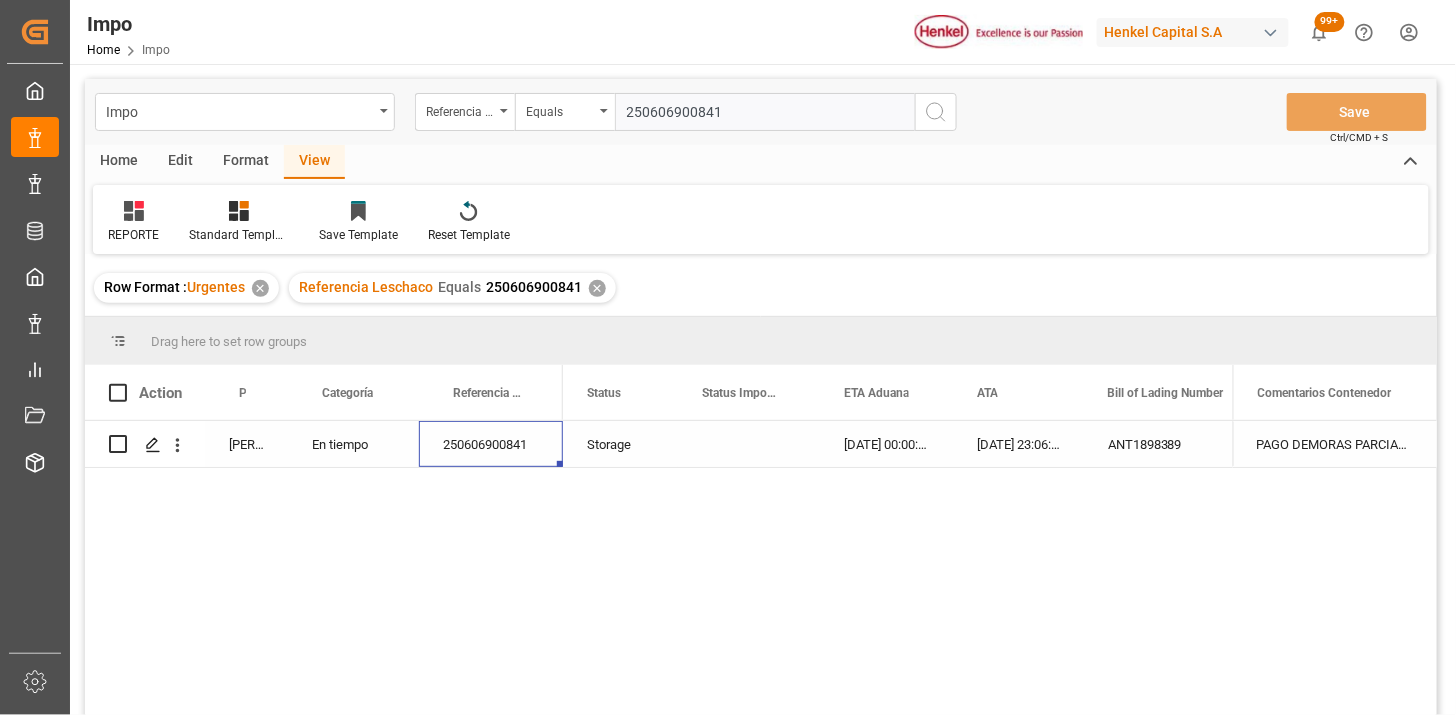 type 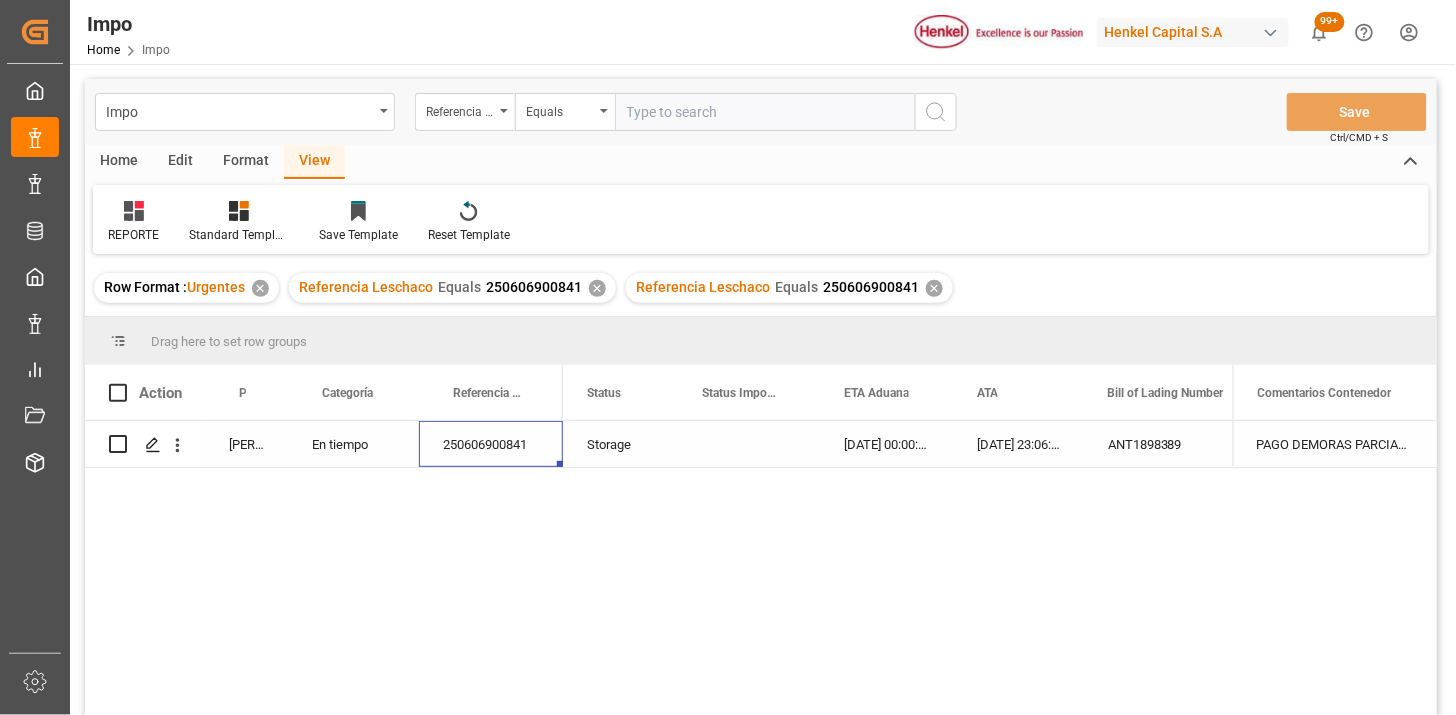 click on "✕" at bounding box center [597, 288] 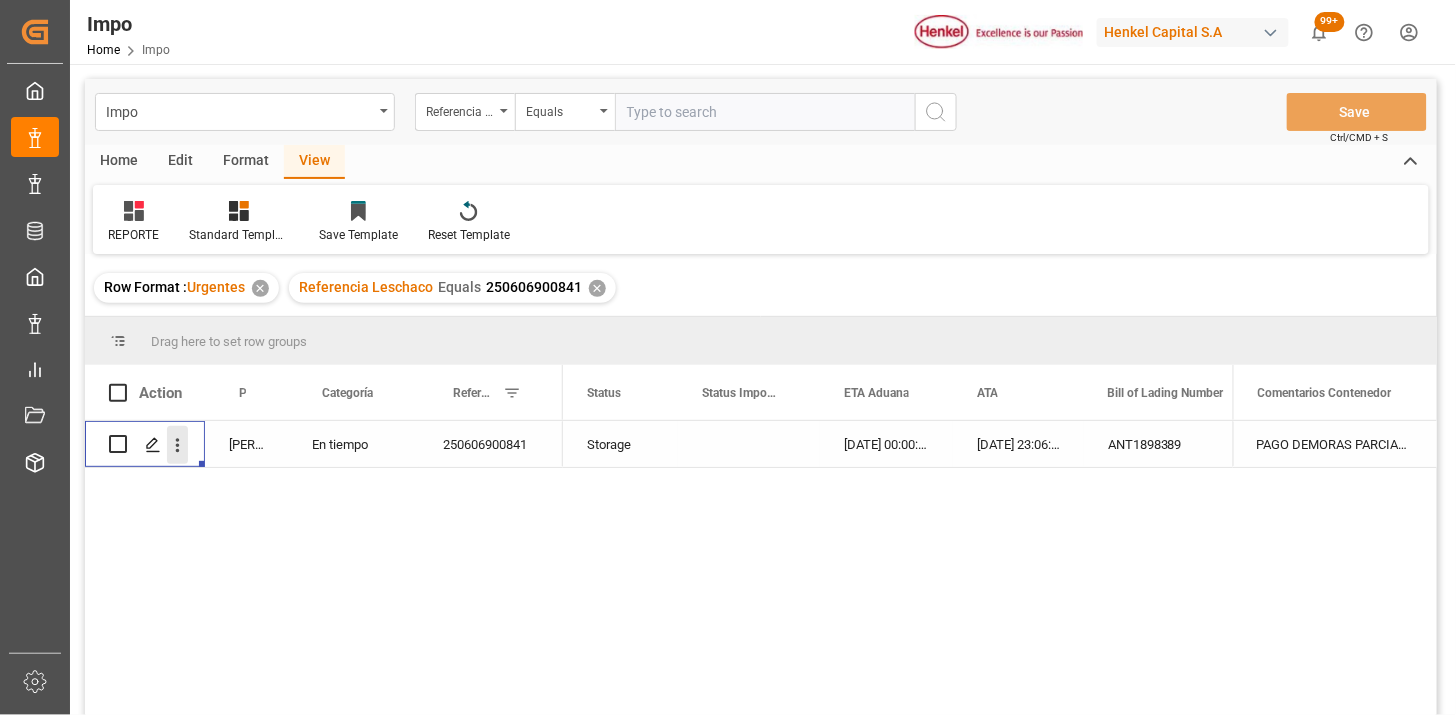 click at bounding box center [177, 445] 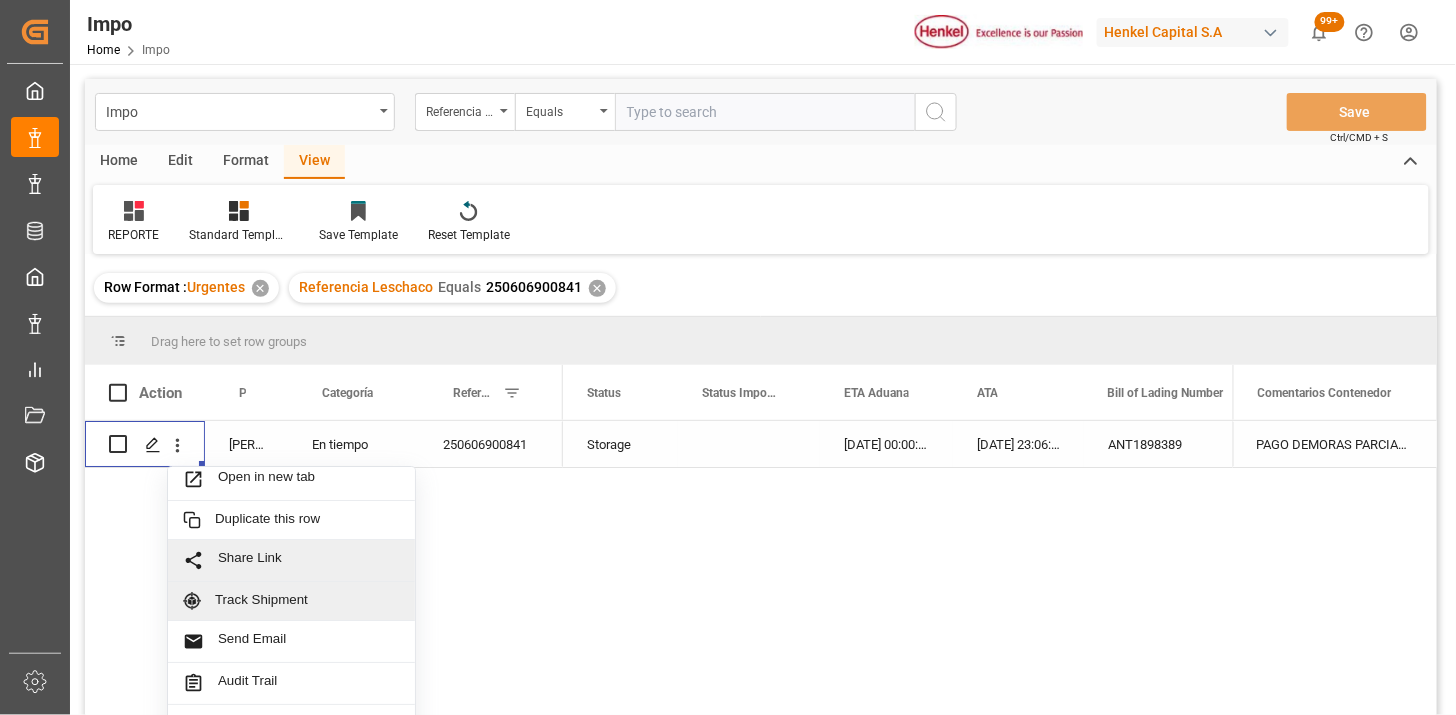 scroll, scrollTop: 0, scrollLeft: 0, axis: both 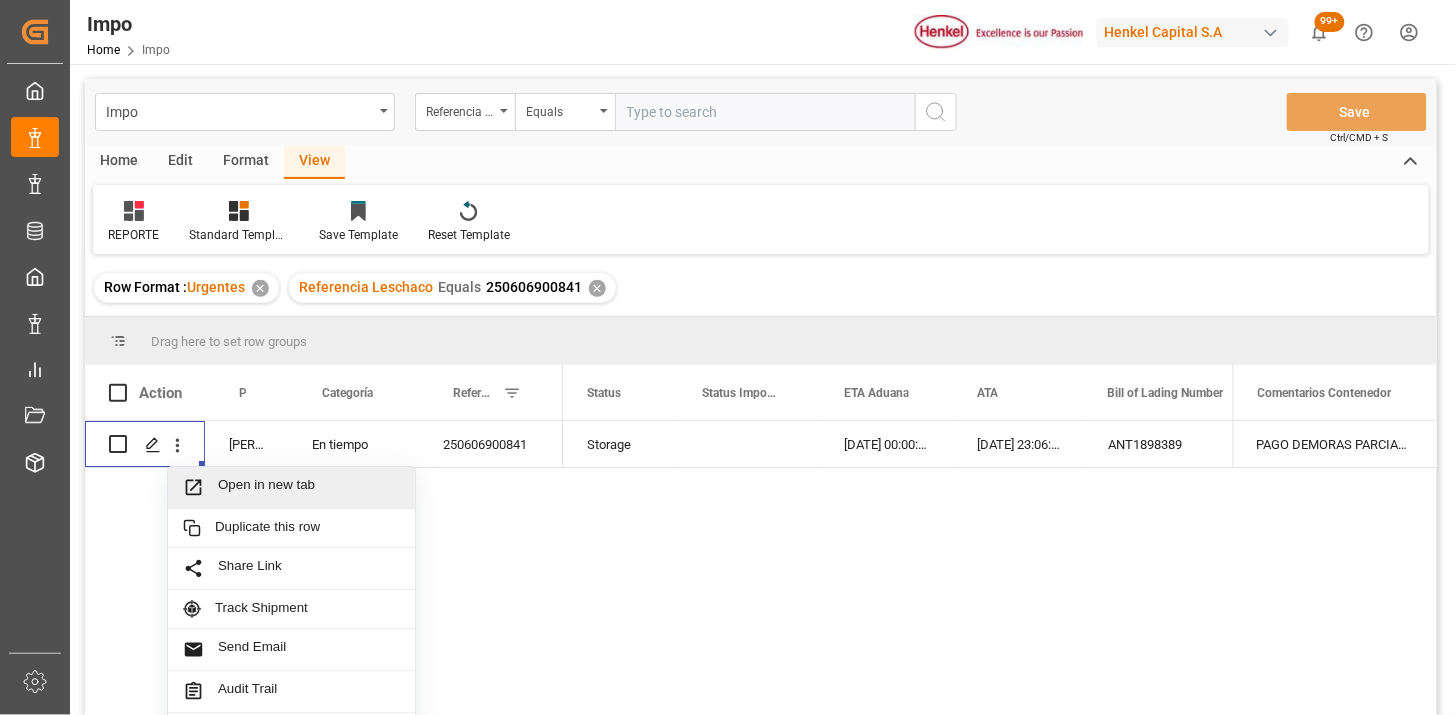 drag, startPoint x: 305, startPoint y: 488, endPoint x: 351, endPoint y: 484, distance: 46.173584 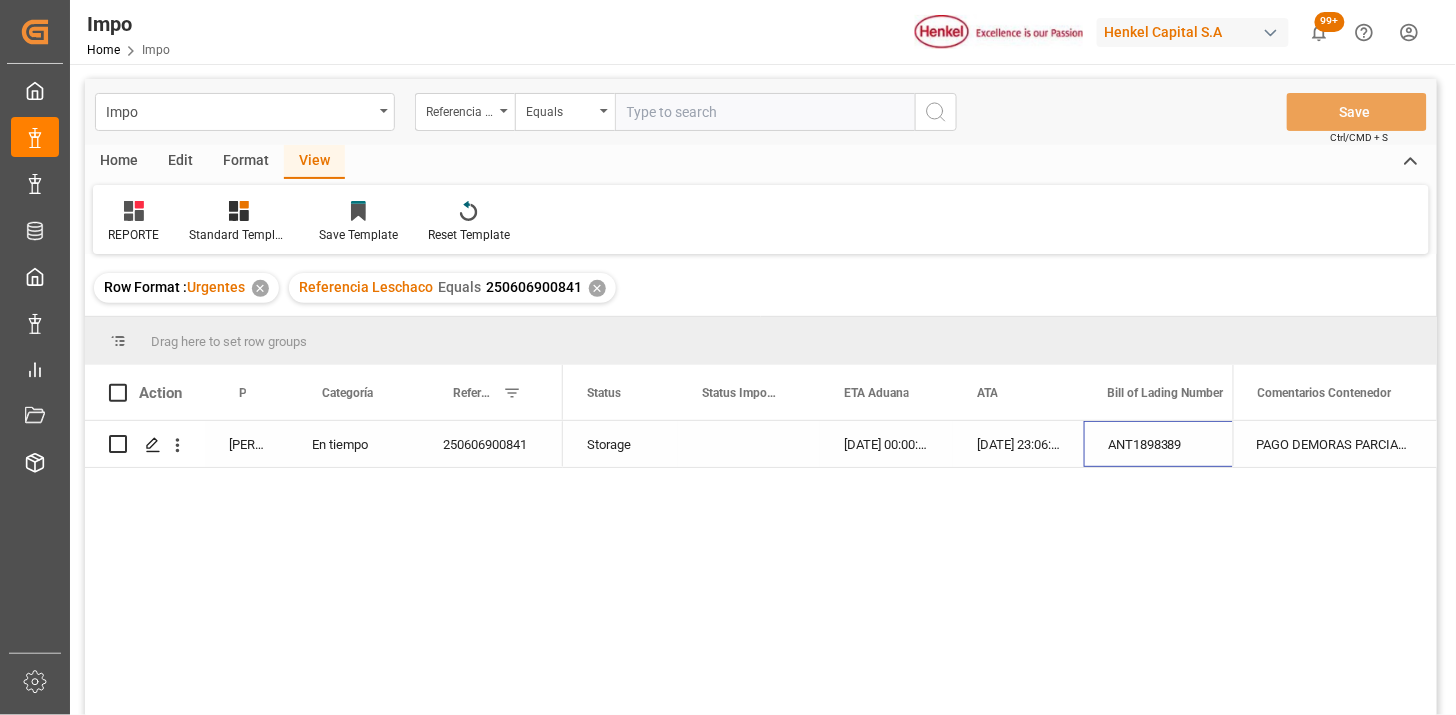 click on "ANT1898389" at bounding box center (1184, 444) 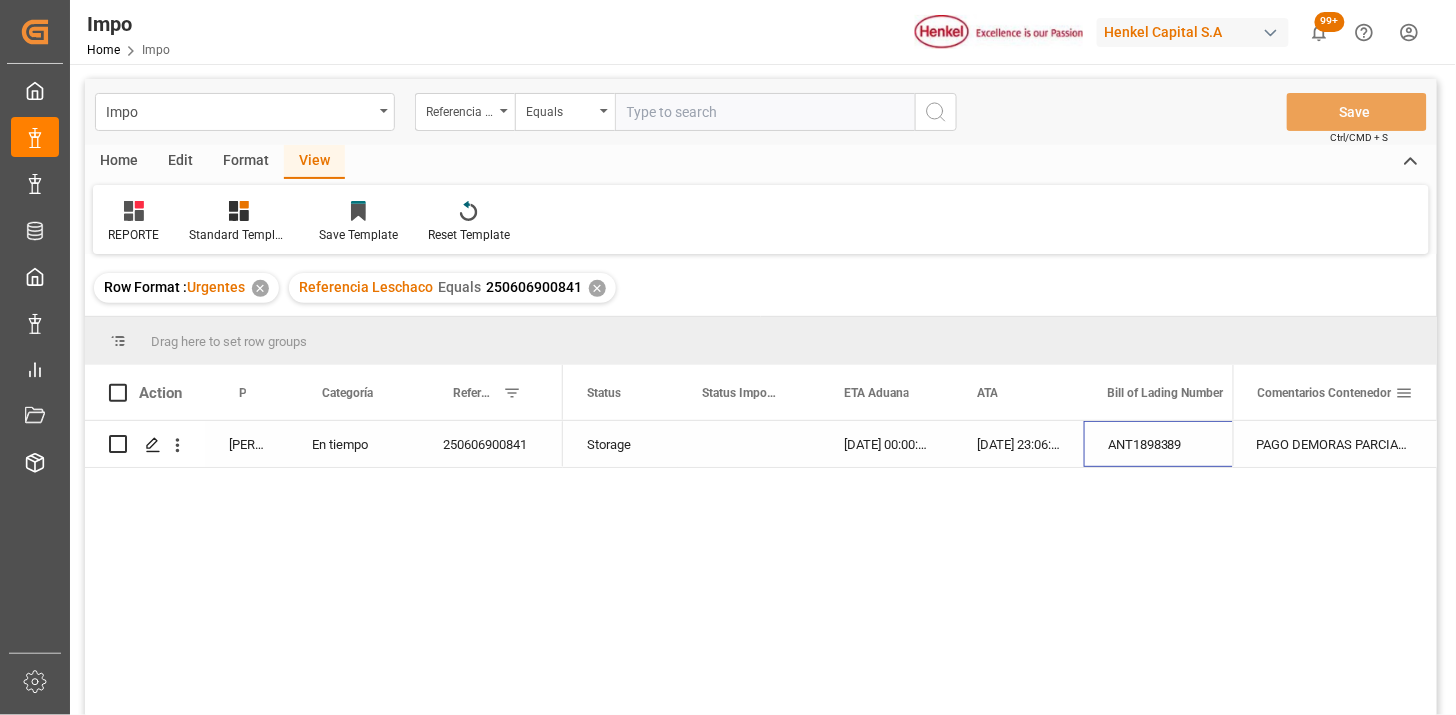 click at bounding box center (1405, 393) 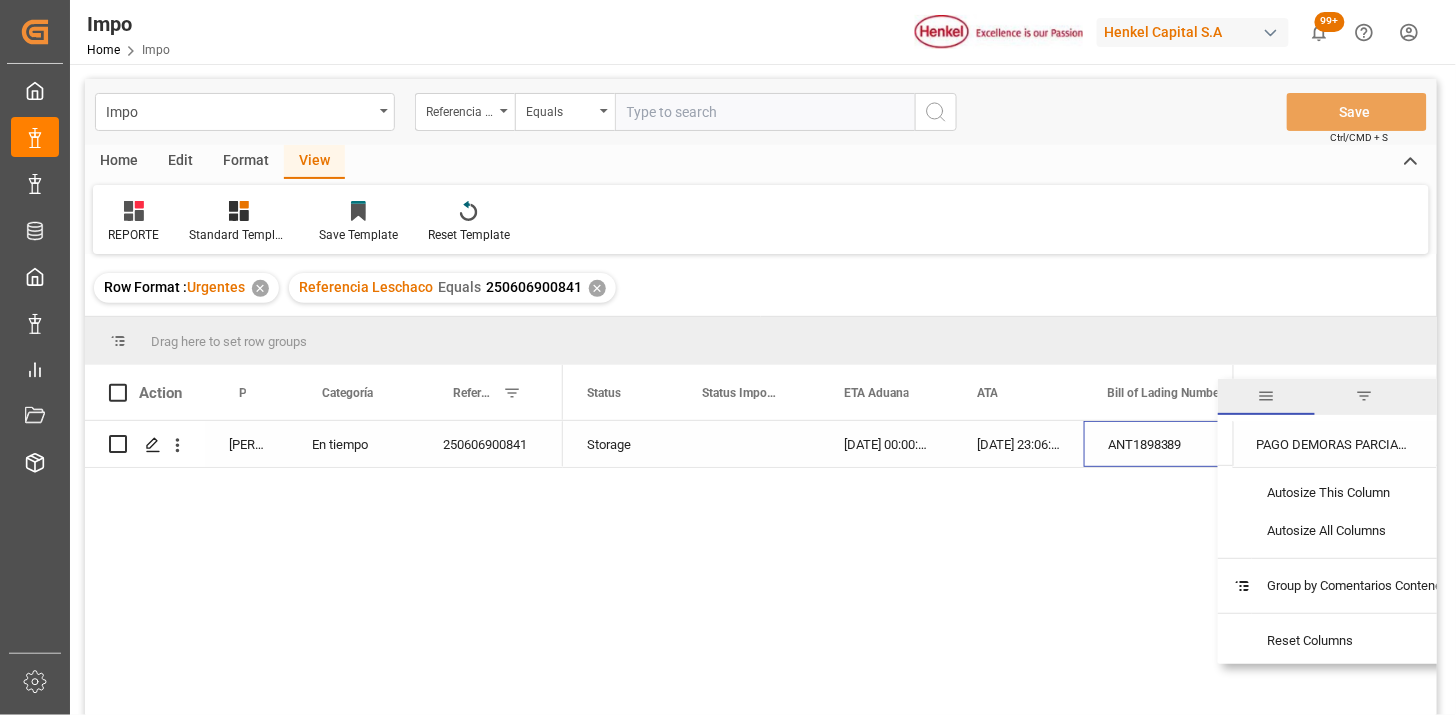 click at bounding box center (1364, 397) 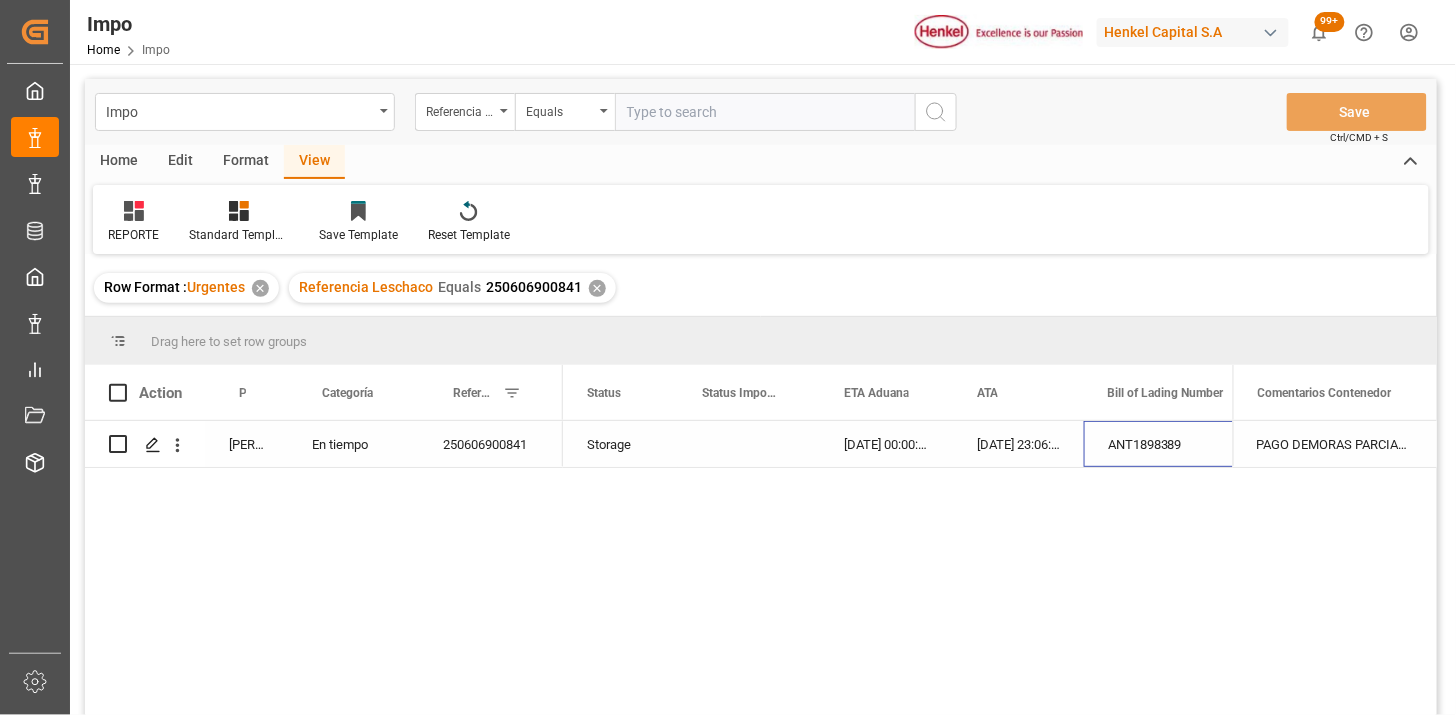 drag, startPoint x: 936, startPoint y: 530, endPoint x: 870, endPoint y: 492, distance: 76.15773 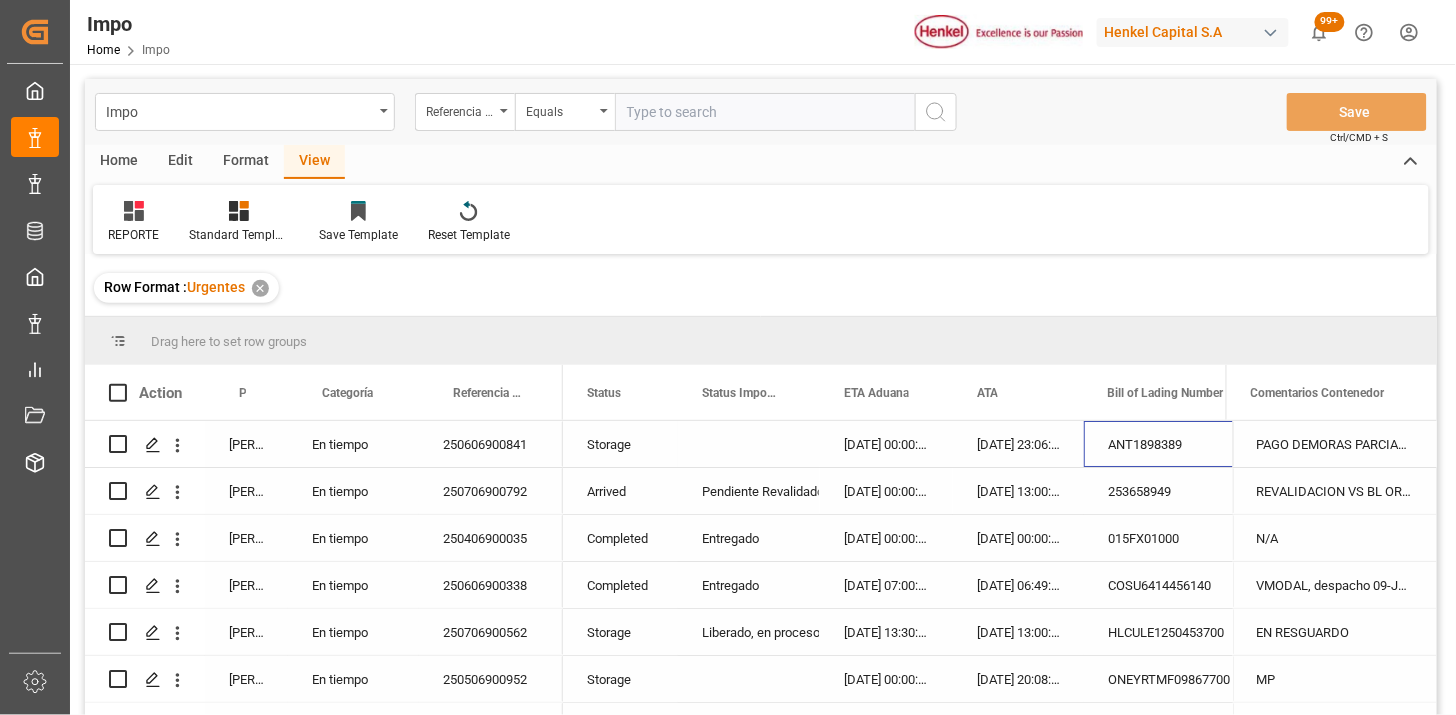 click on "[PERSON_NAME]" at bounding box center (246, 444) 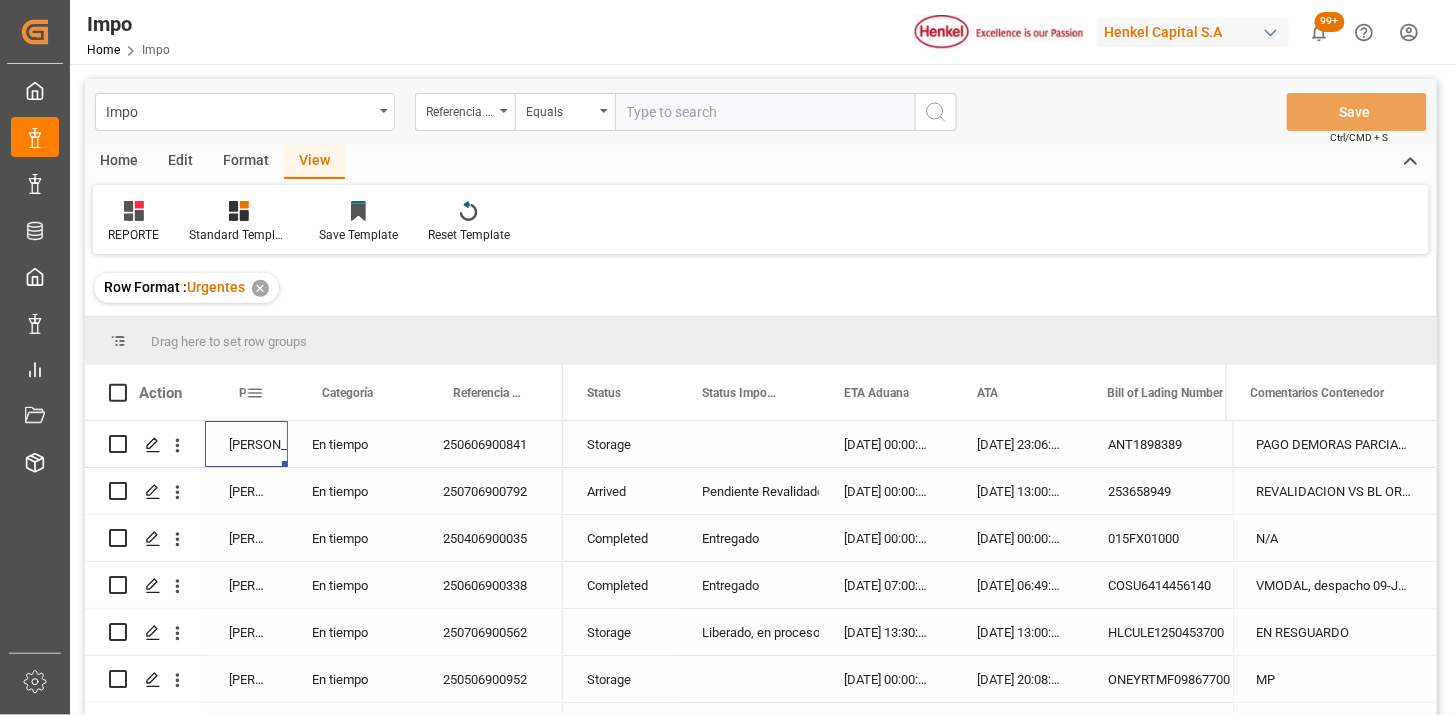 click on "Persona responsable de seguimiento" at bounding box center (246, 392) 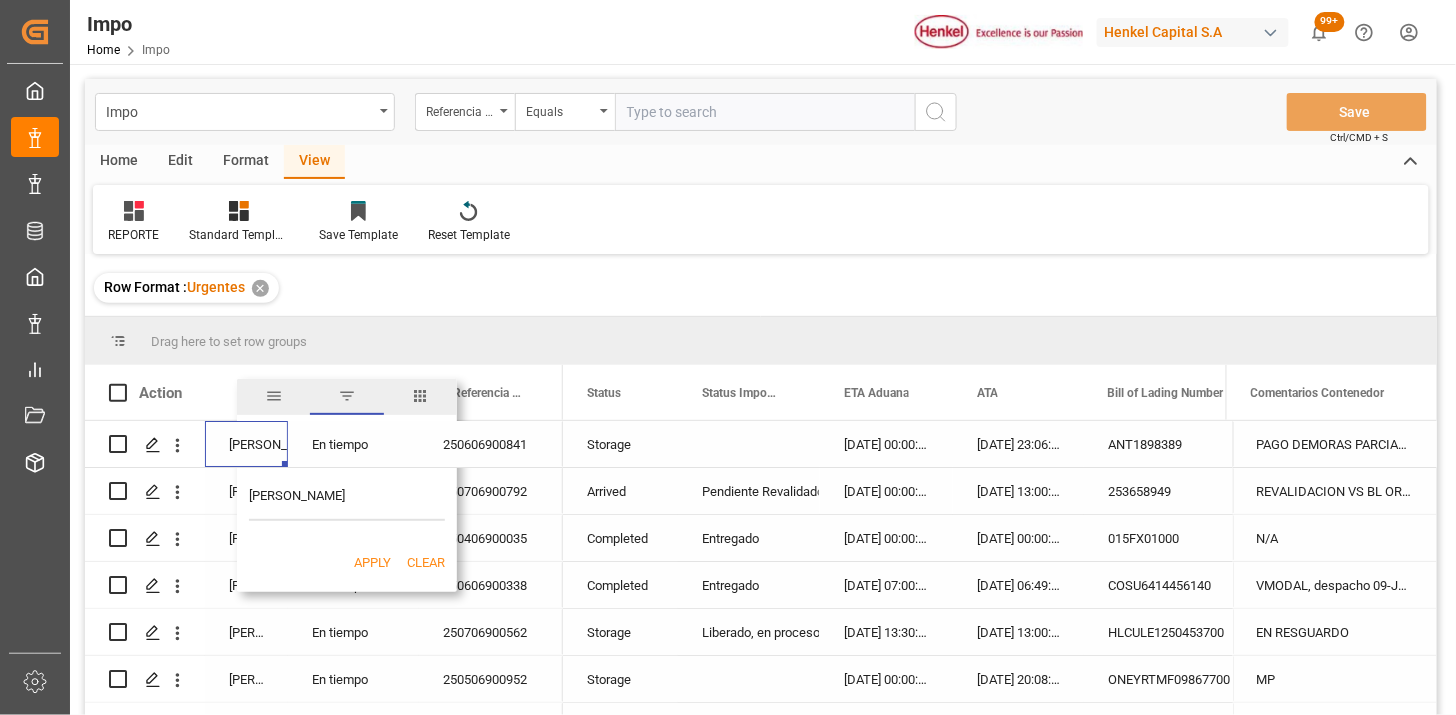 type on "[PERSON_NAME]" 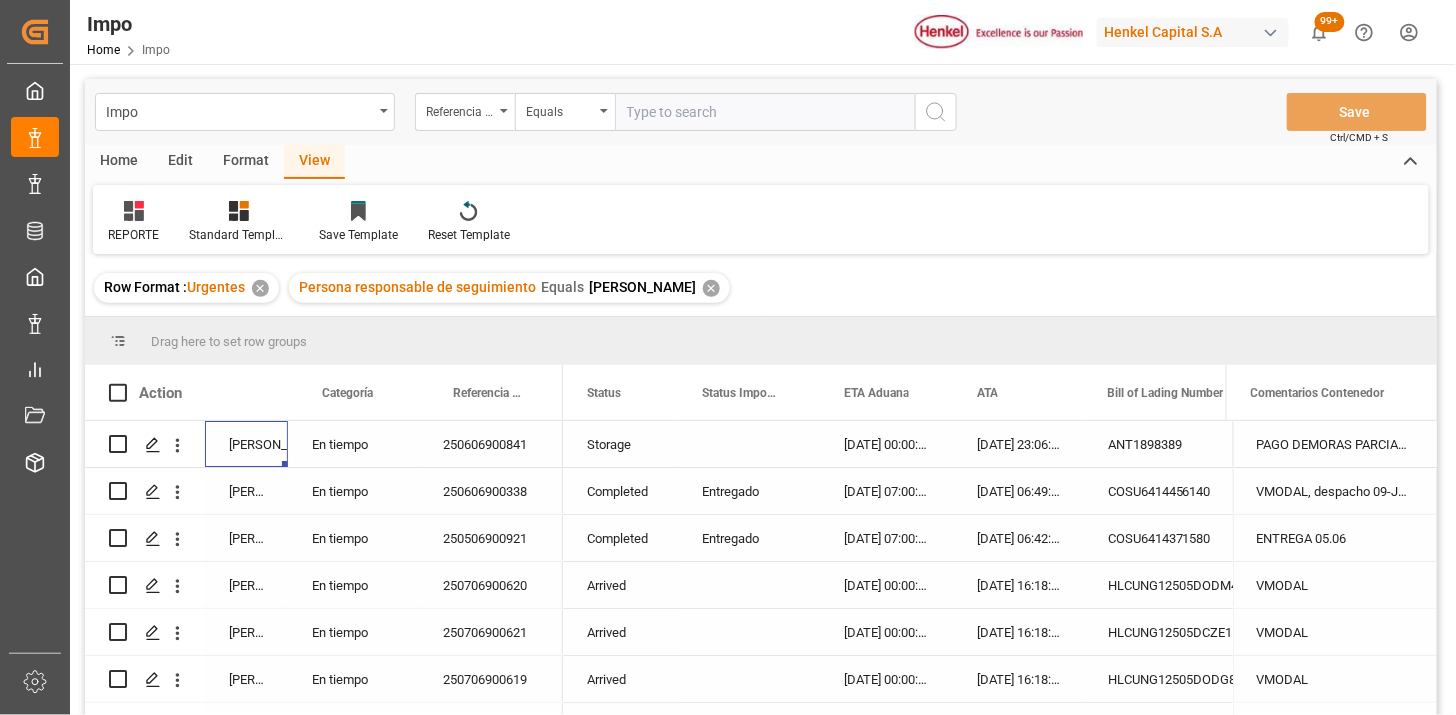 click on "[DATE] 23:06:00" at bounding box center [1018, 444] 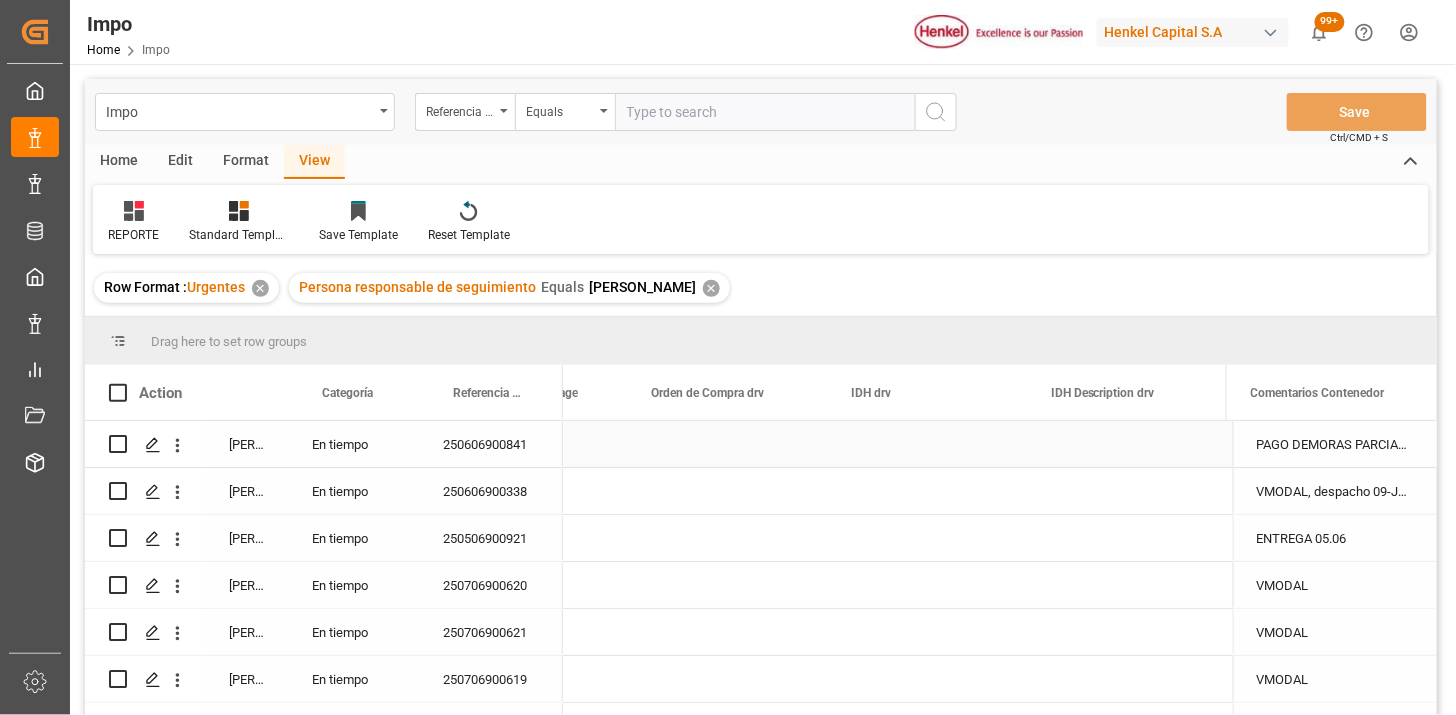 scroll, scrollTop: 0, scrollLeft: 5116, axis: horizontal 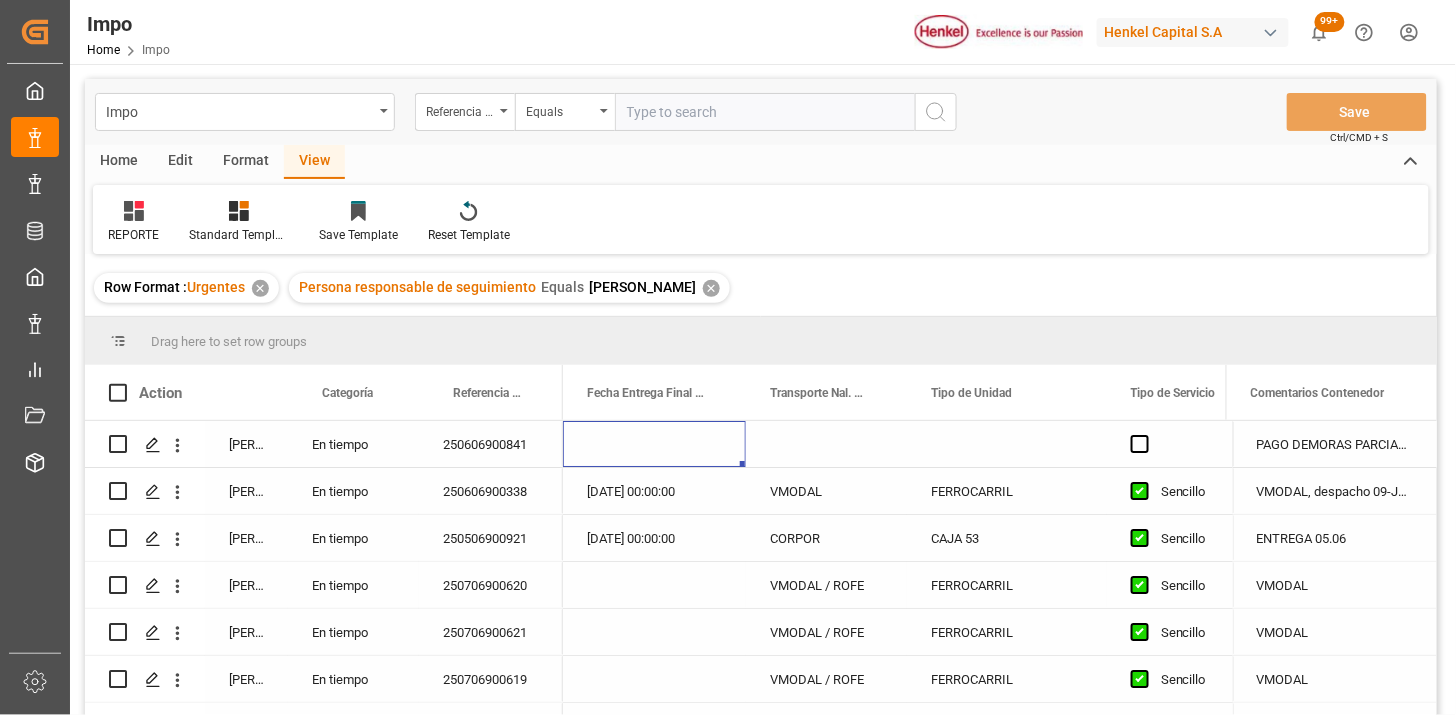 click on "VMODAL / ROFE" at bounding box center (826, 585) 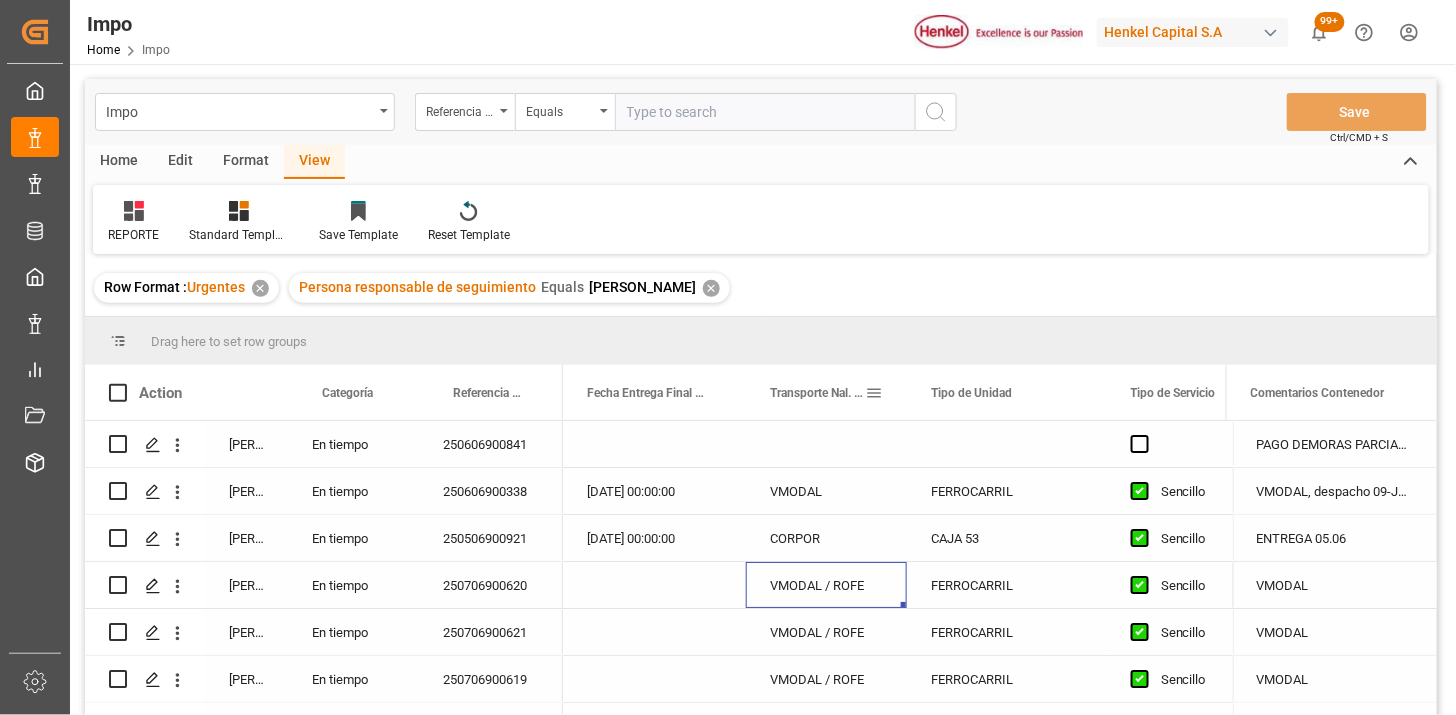click at bounding box center [874, 393] 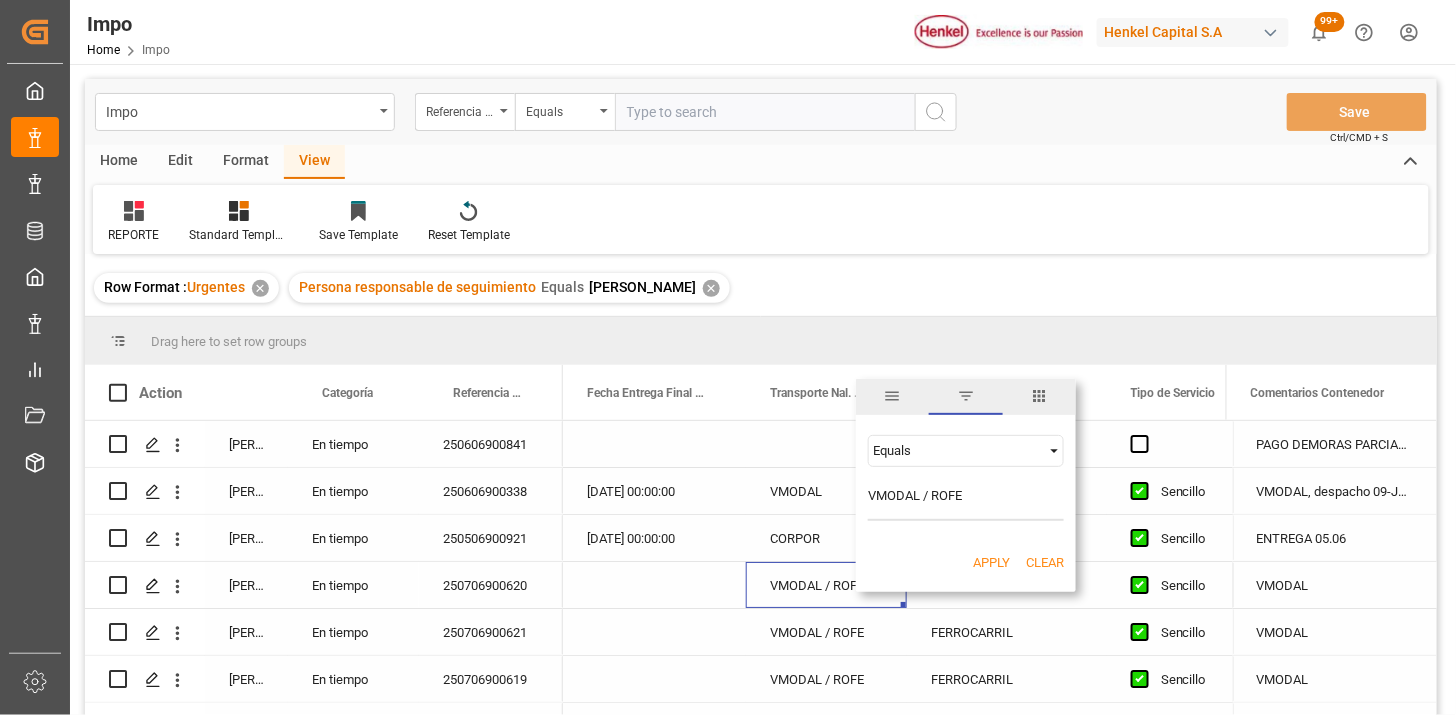type on "VMODAL / ROFE" 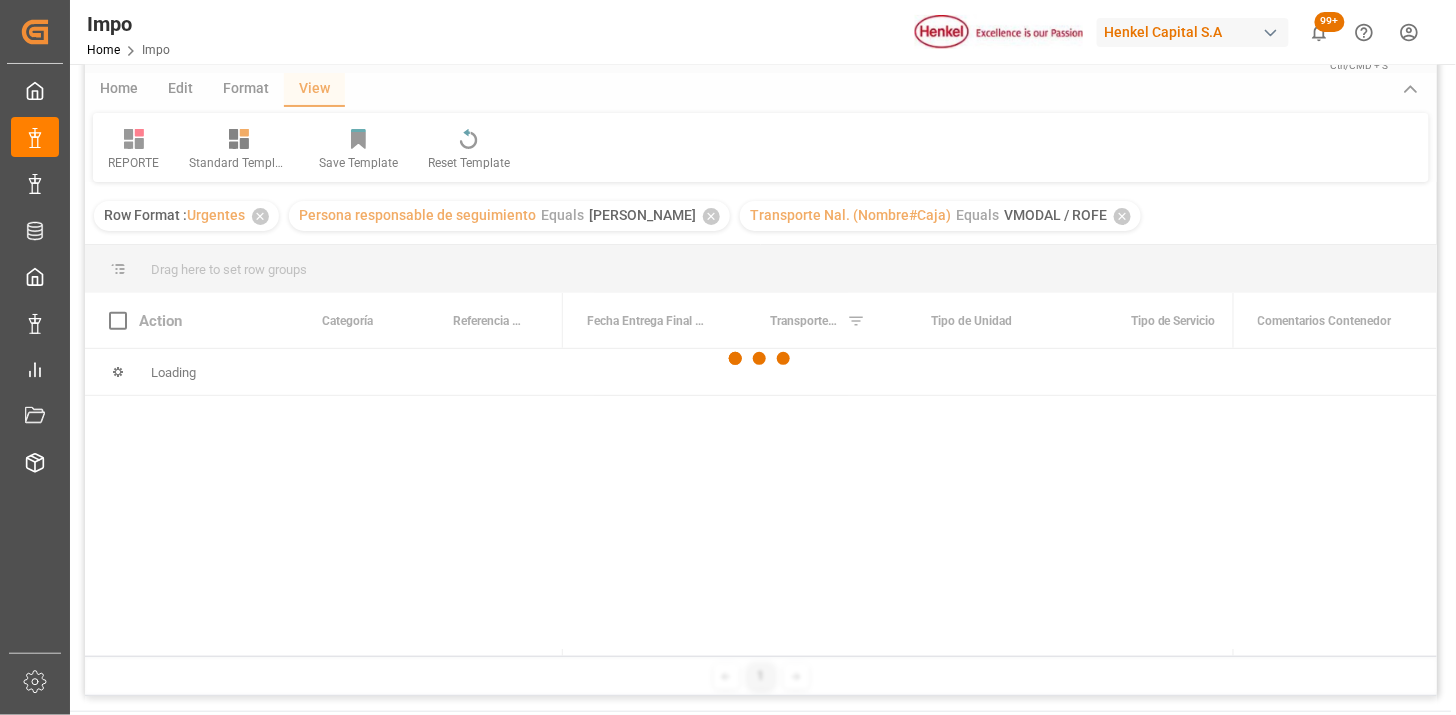 scroll, scrollTop: 111, scrollLeft: 0, axis: vertical 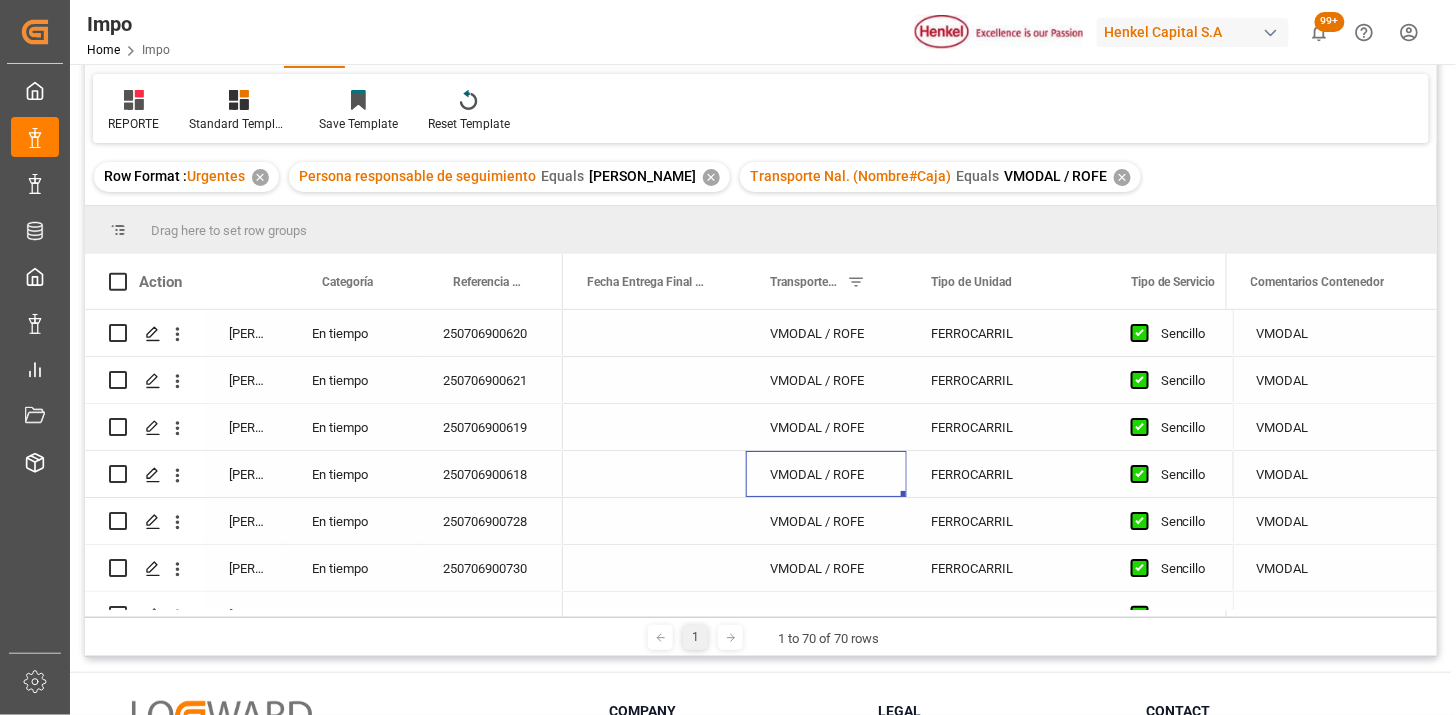 click at bounding box center (654, 333) 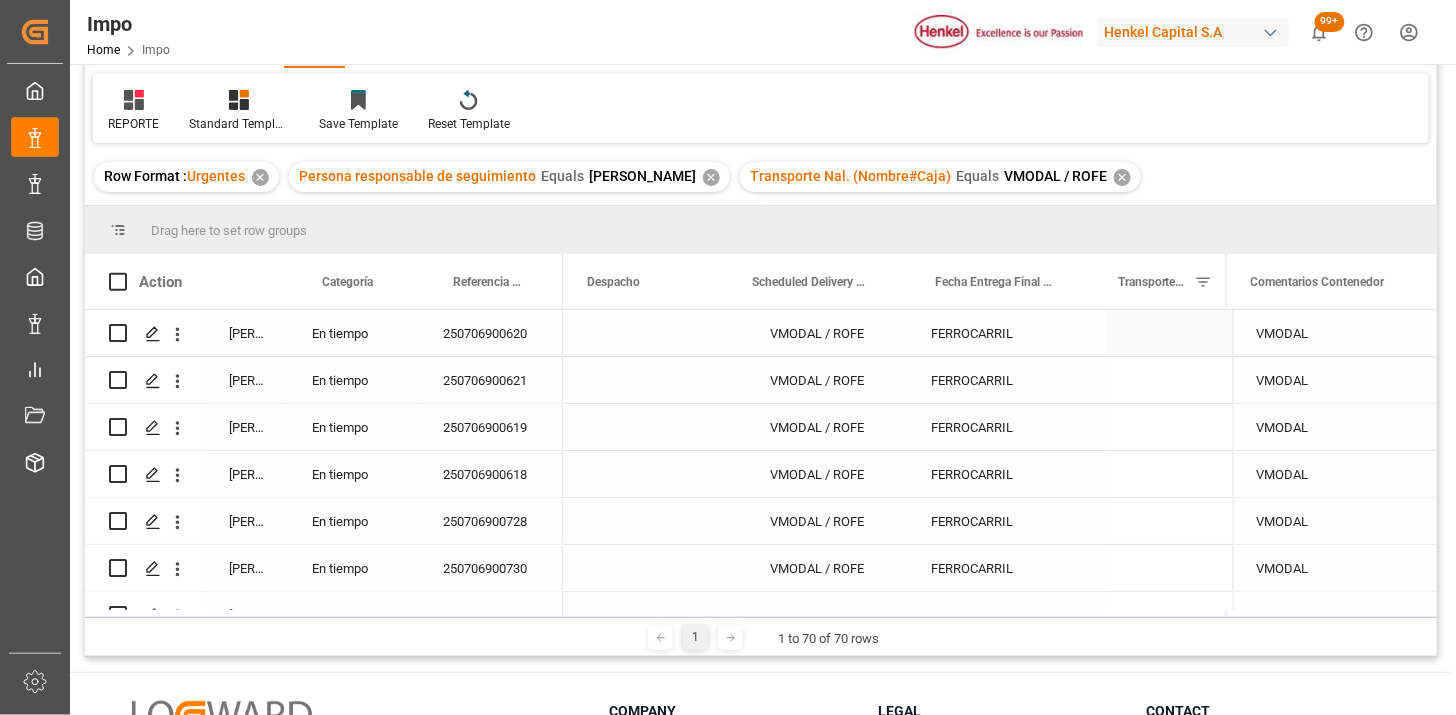 scroll, scrollTop: 0, scrollLeft: 3233, axis: horizontal 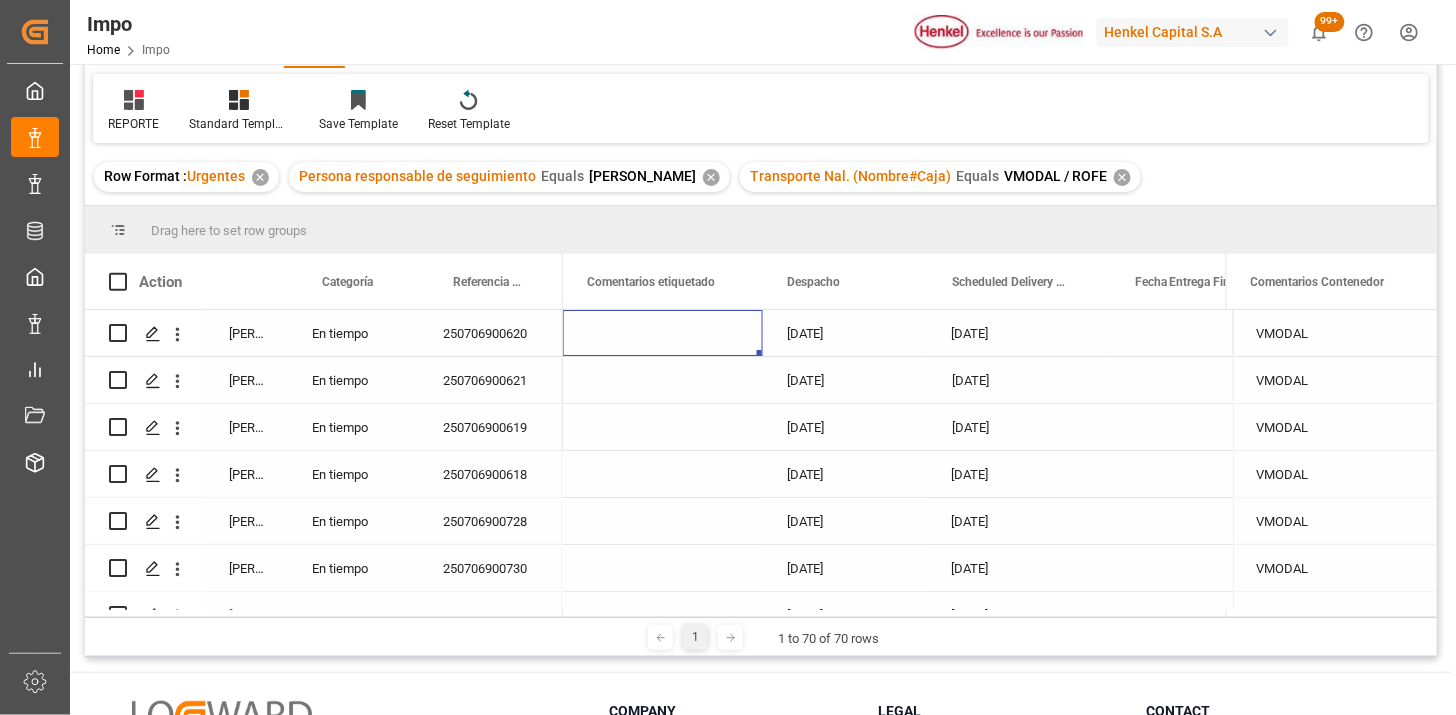 click on "[DATE]" at bounding box center [845, 333] 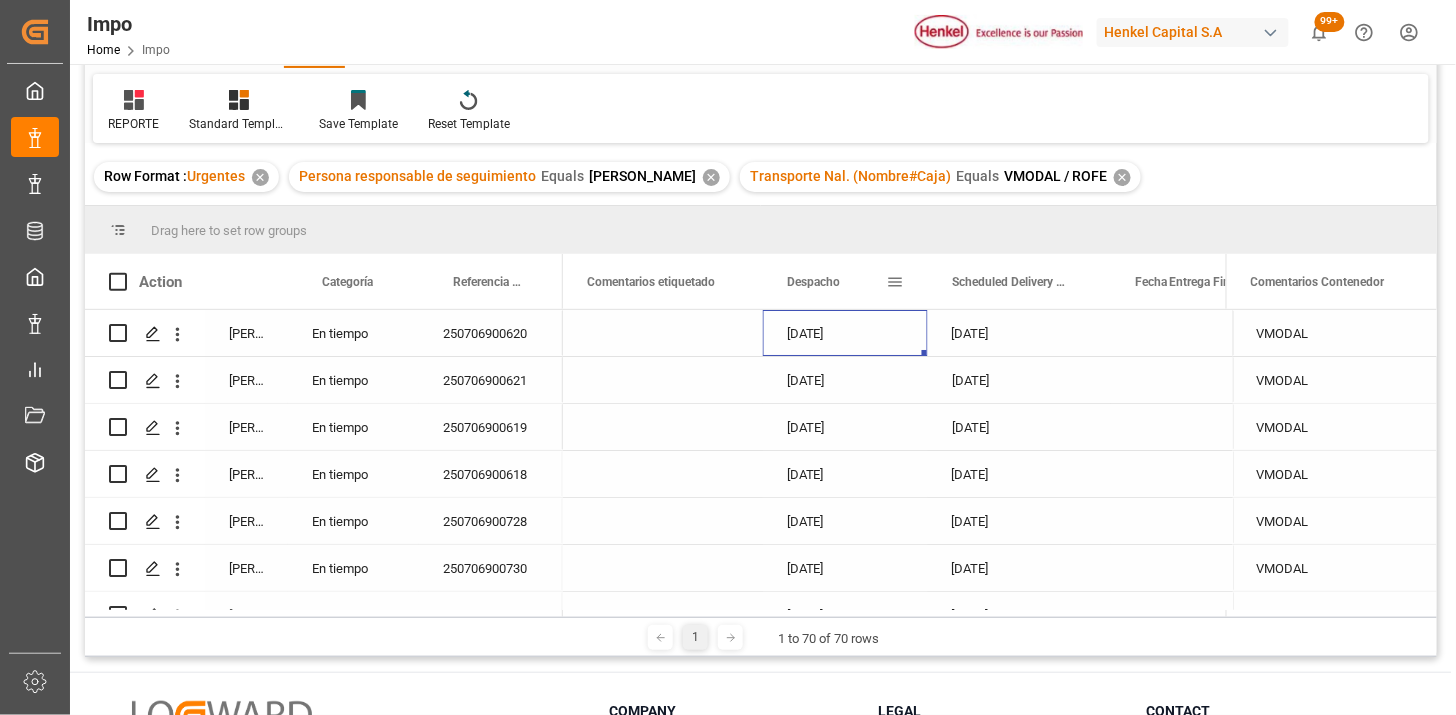 click at bounding box center [895, 282] 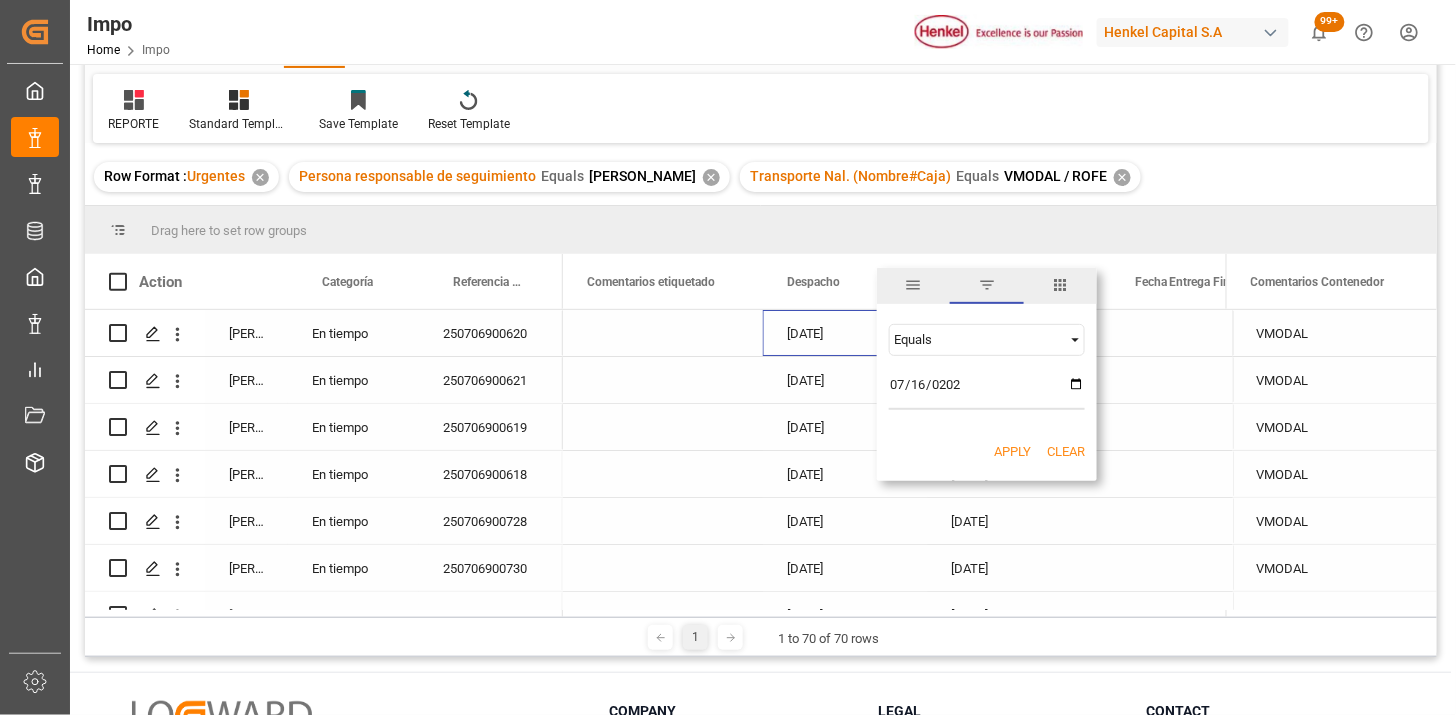 type on "[DATE]" 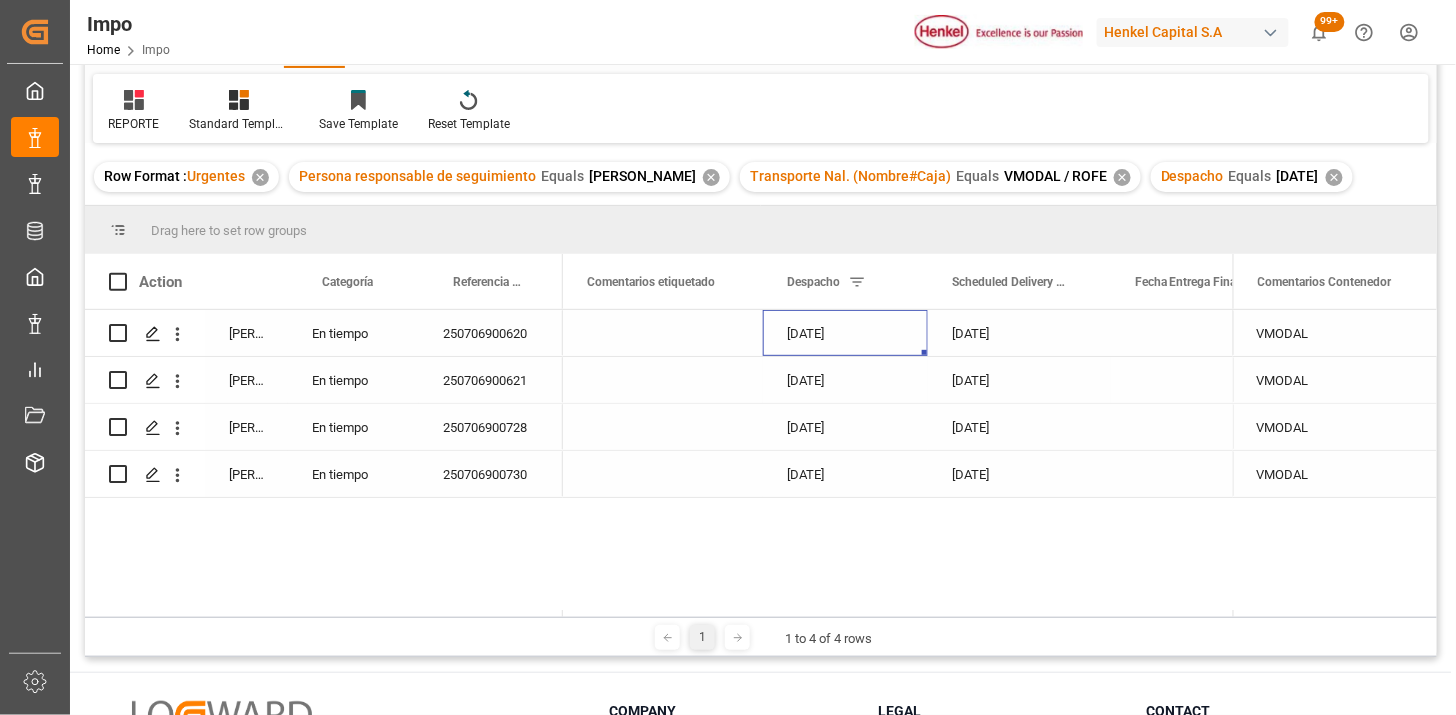 click on "[DATE]" at bounding box center [845, 333] 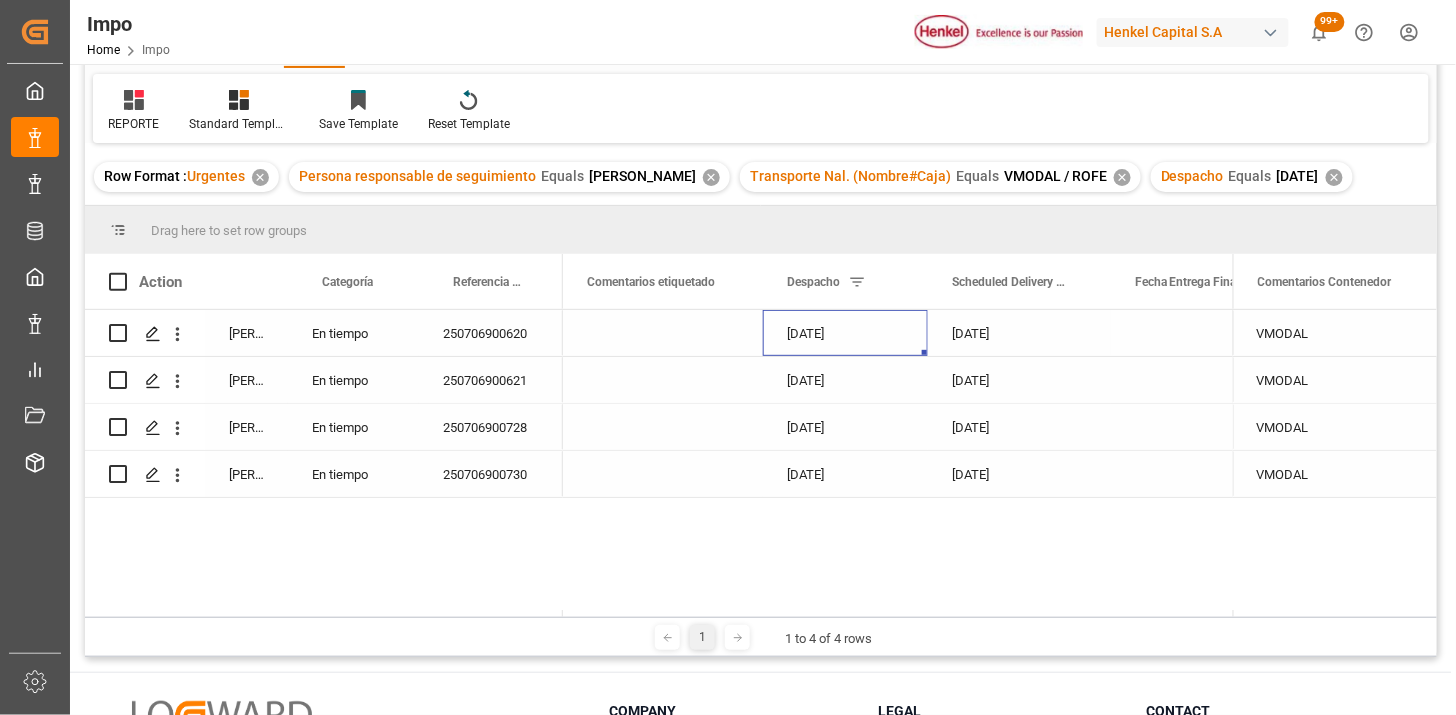 click at bounding box center (663, 333) 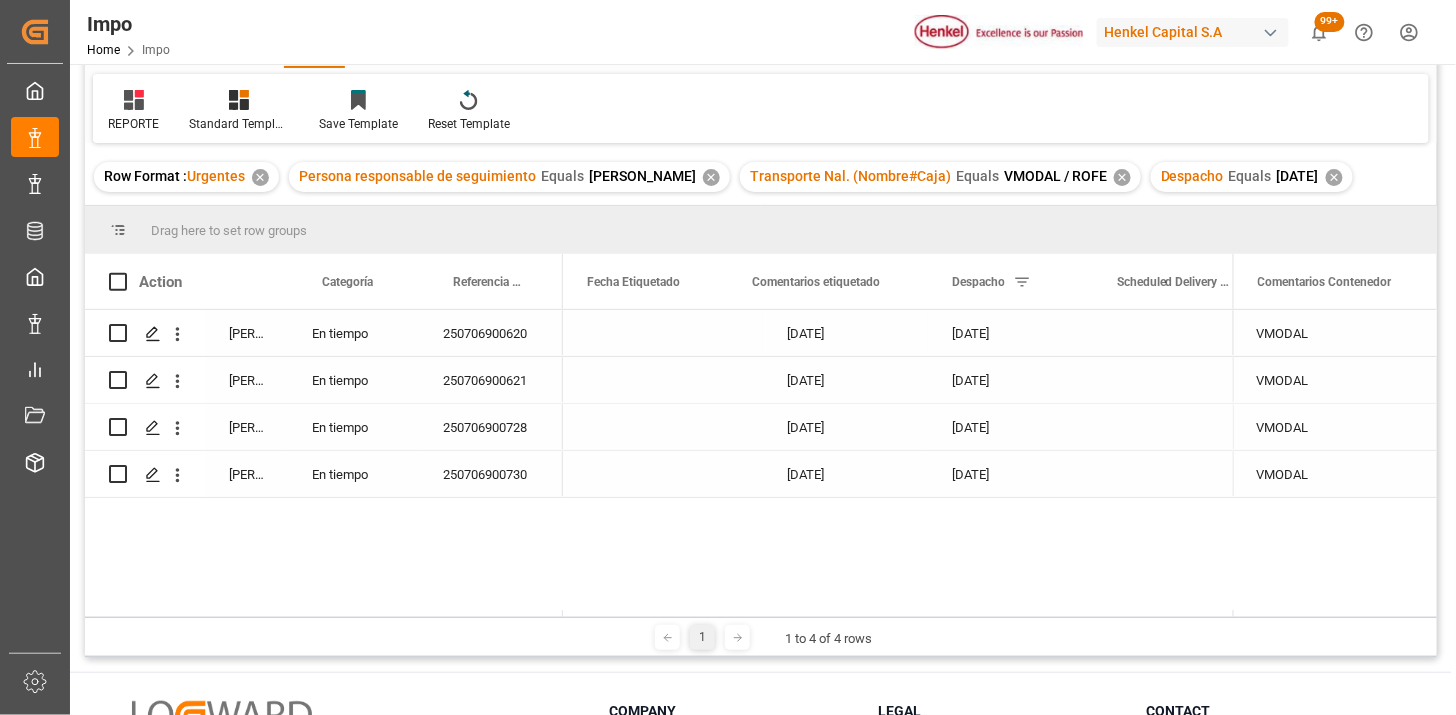 scroll, scrollTop: 0, scrollLeft: 2867, axis: horizontal 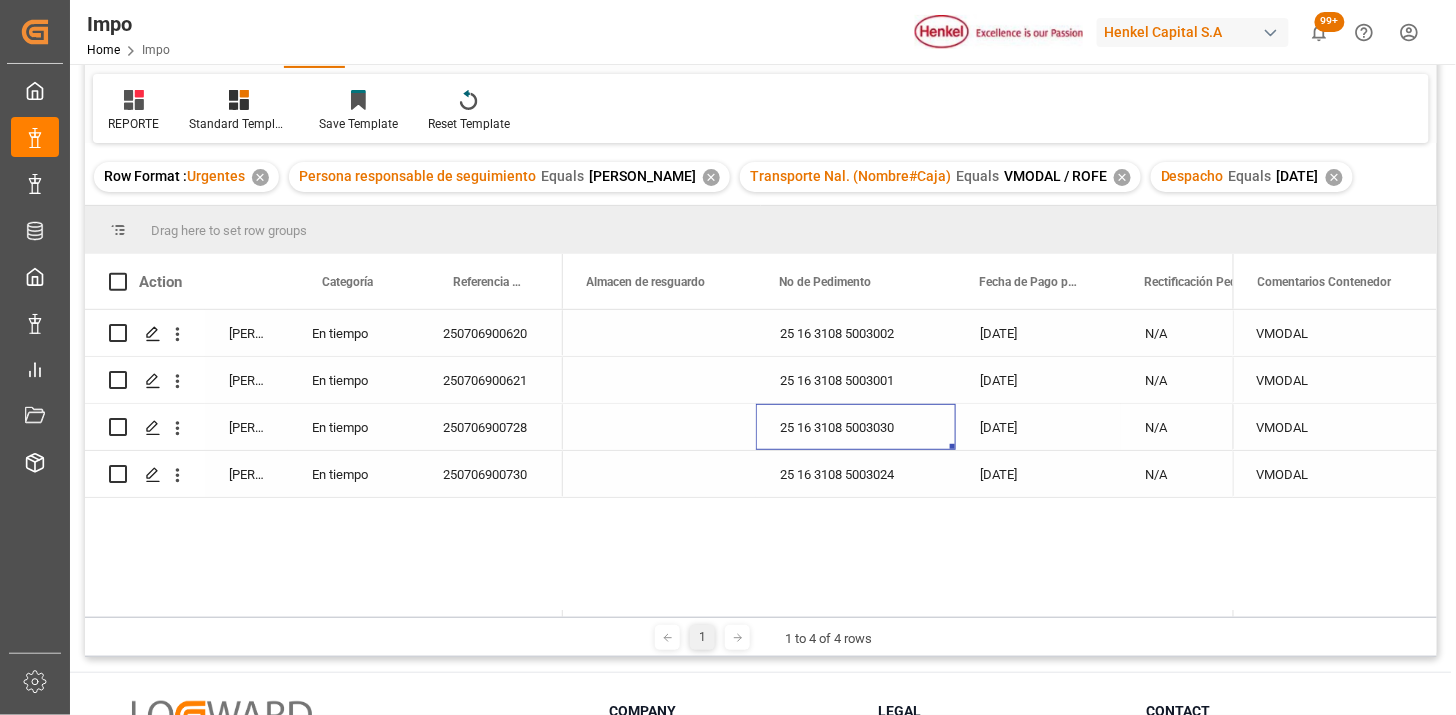 click on "25 16 3108 5003030" at bounding box center [856, 427] 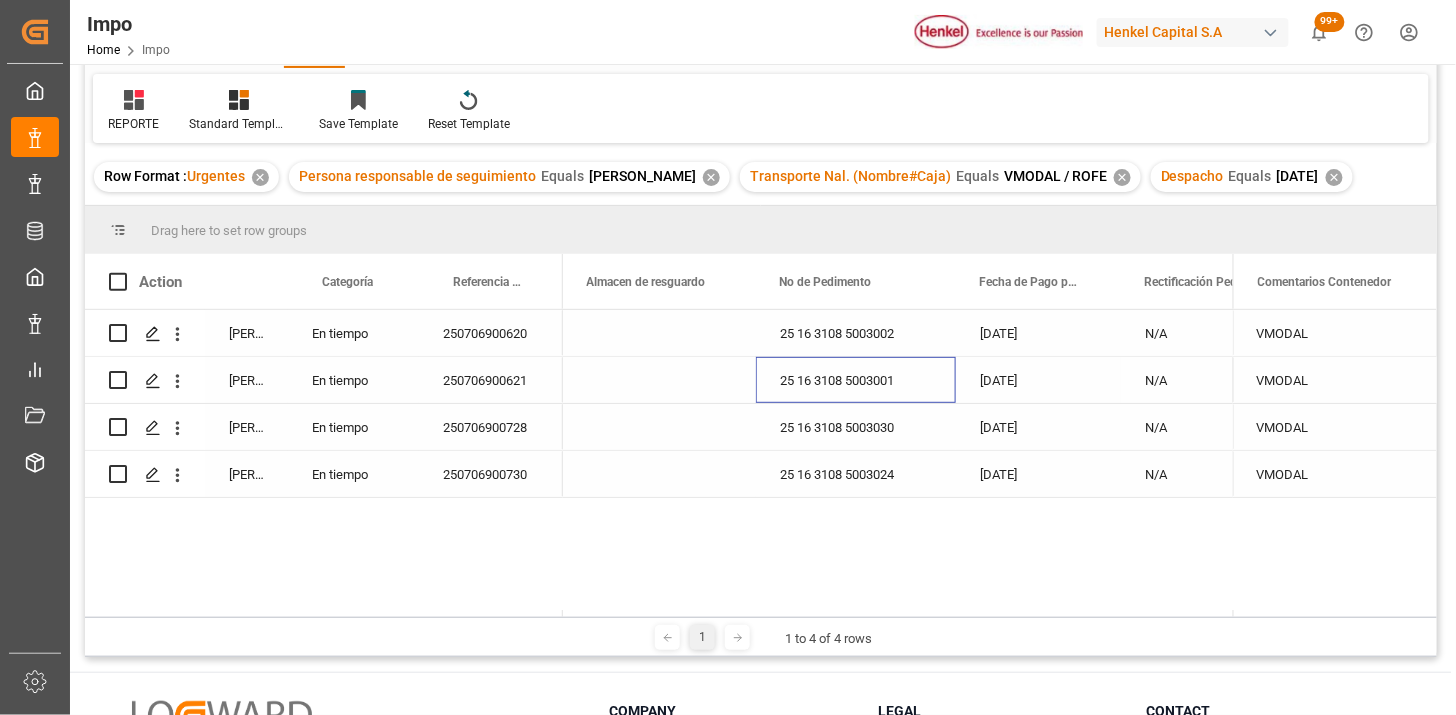 click on "25 16 3108 5003001" at bounding box center [856, 380] 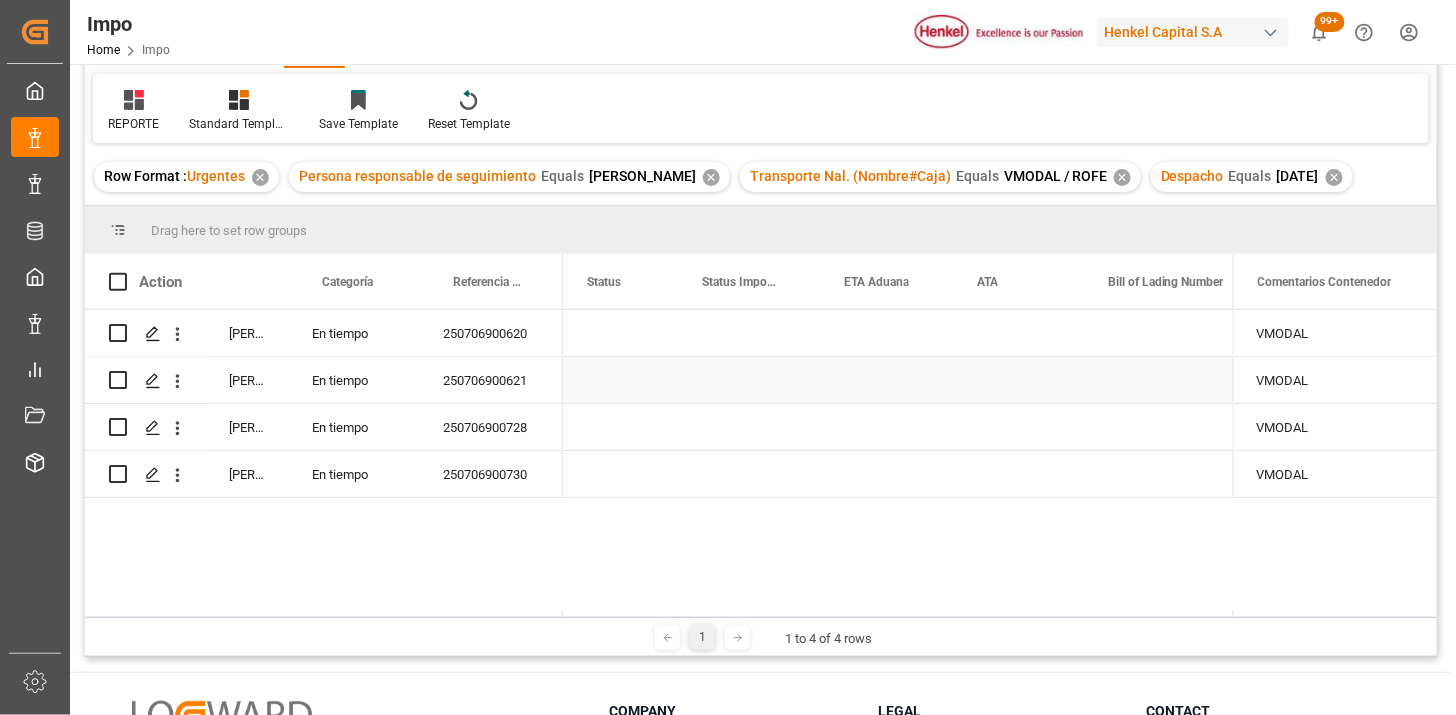 scroll, scrollTop: 0, scrollLeft: 0, axis: both 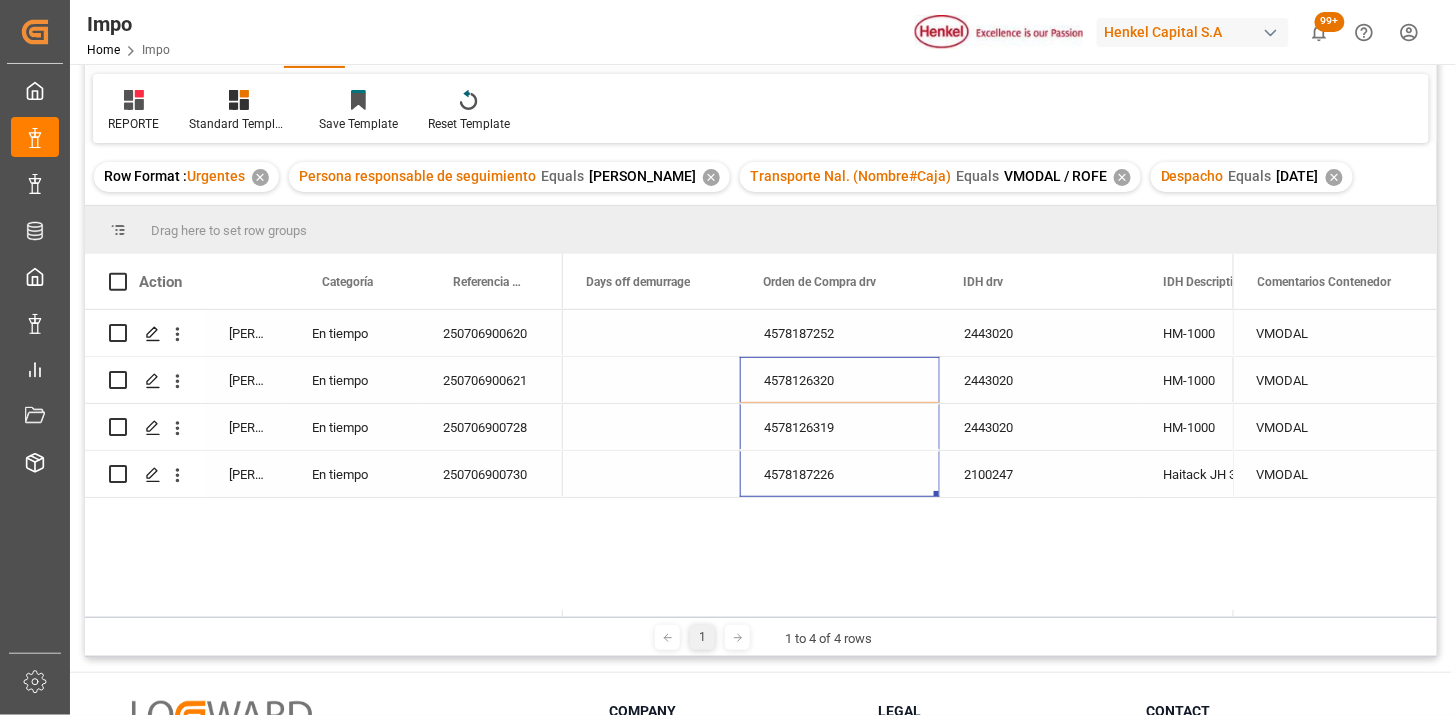 click on "4578187252" at bounding box center [840, 333] 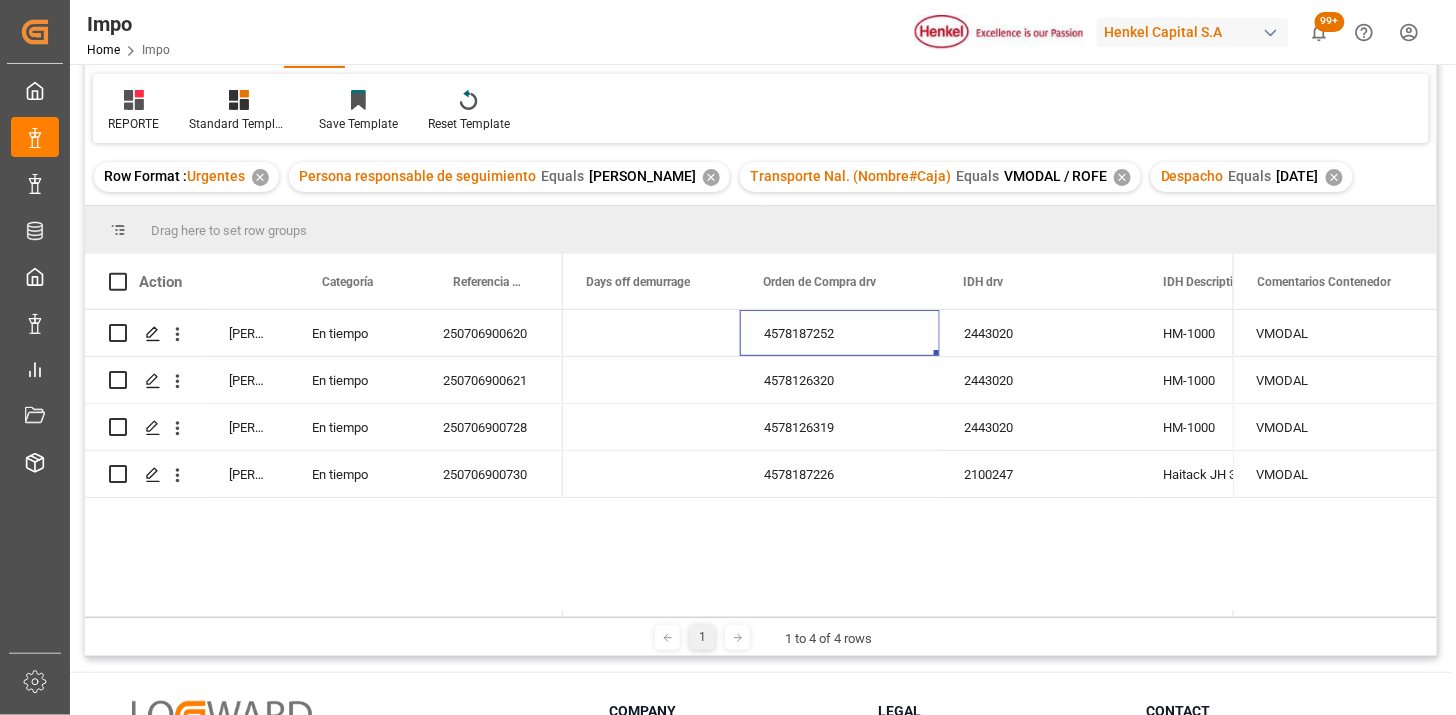 click at bounding box center (651, 333) 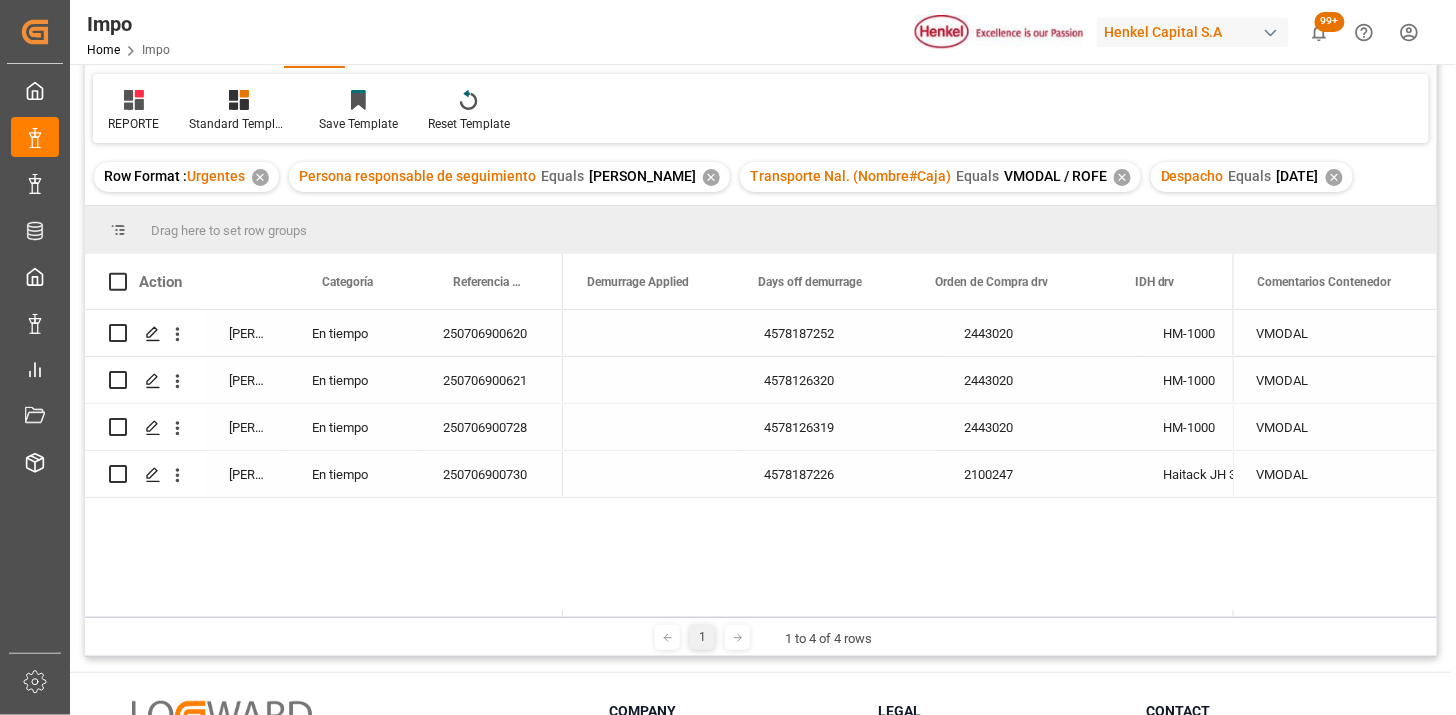 scroll, scrollTop: 0, scrollLeft: 4833, axis: horizontal 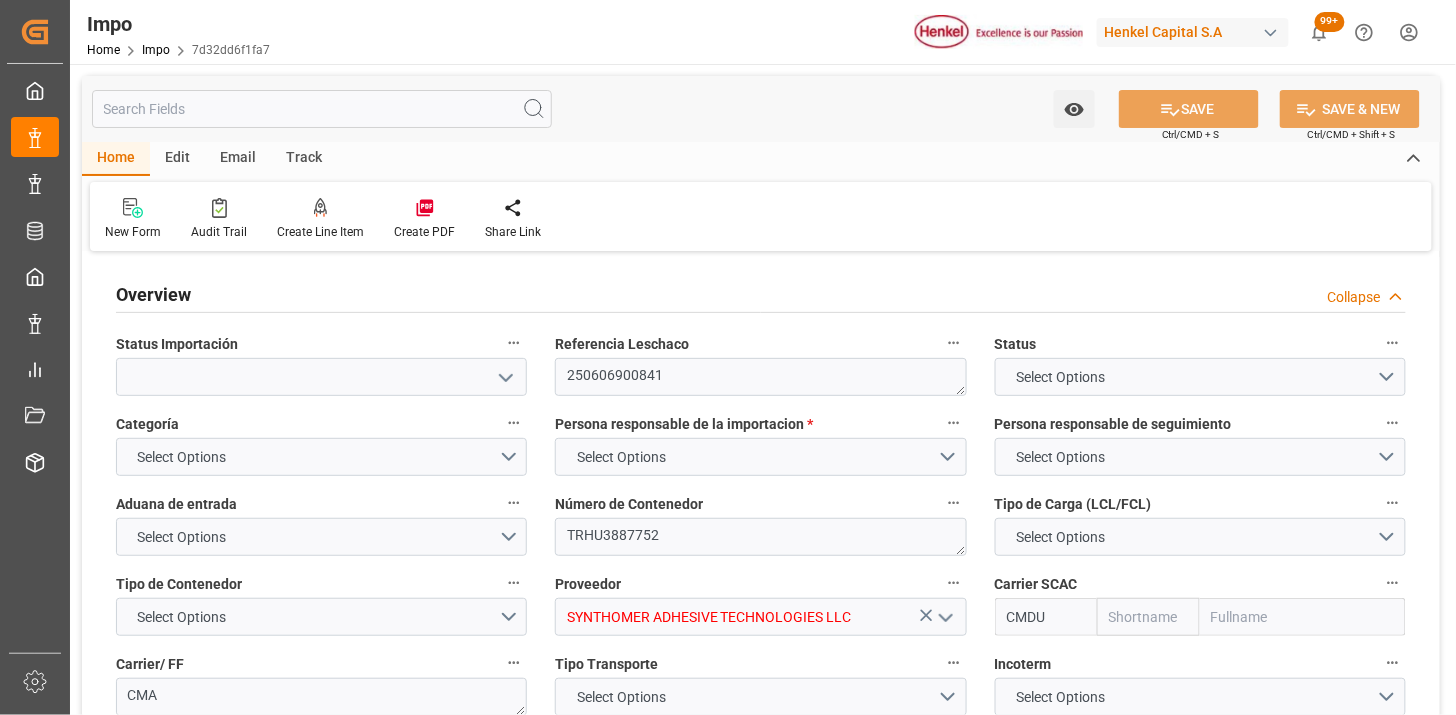 type on "CMACGM" 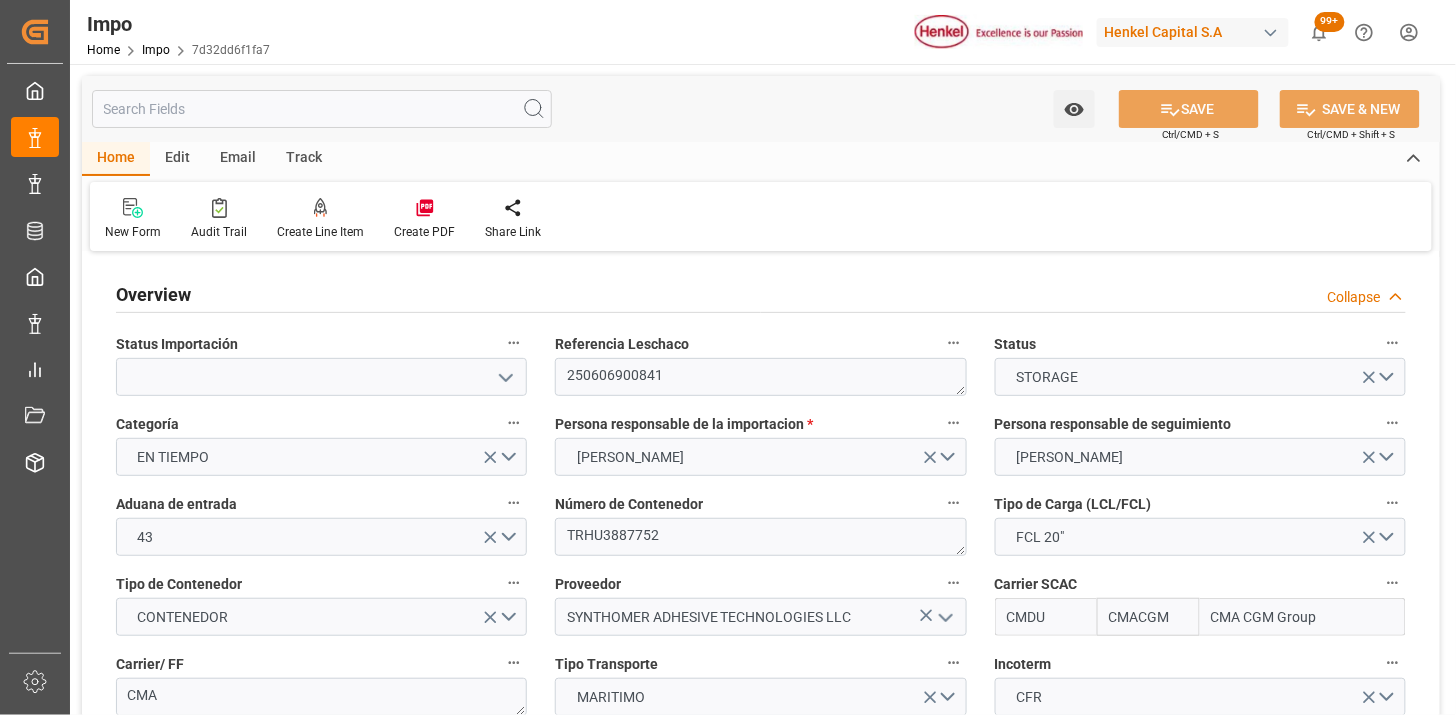 type on "12-06-2025" 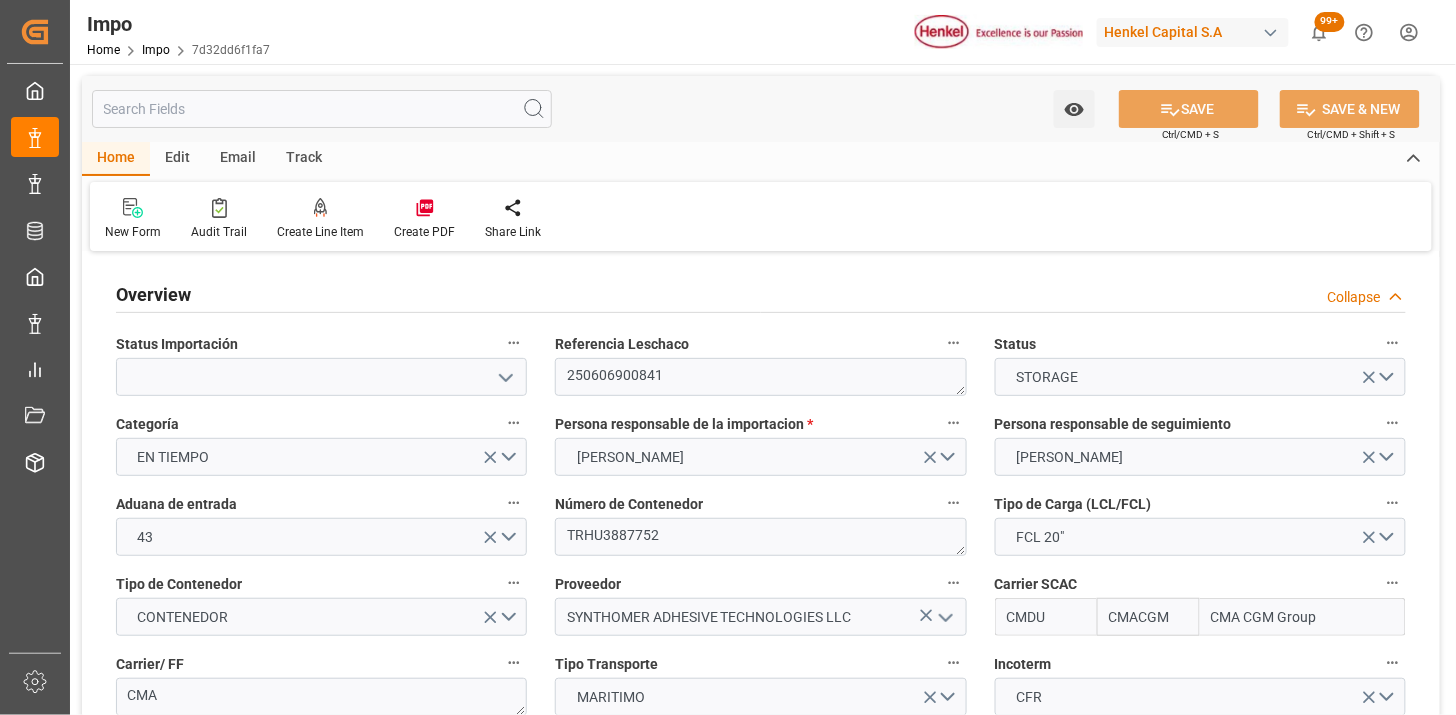 type on "15-05-2025 07:54" 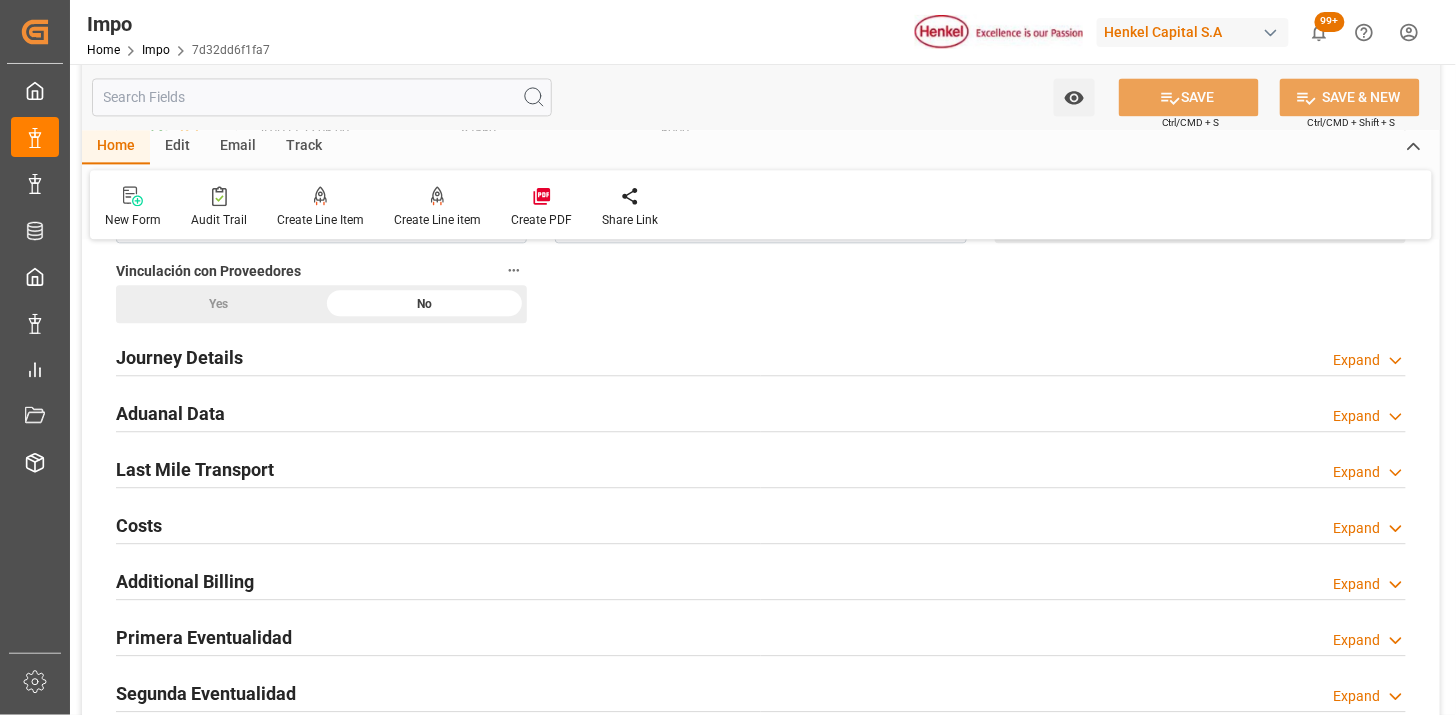 scroll, scrollTop: 1222, scrollLeft: 0, axis: vertical 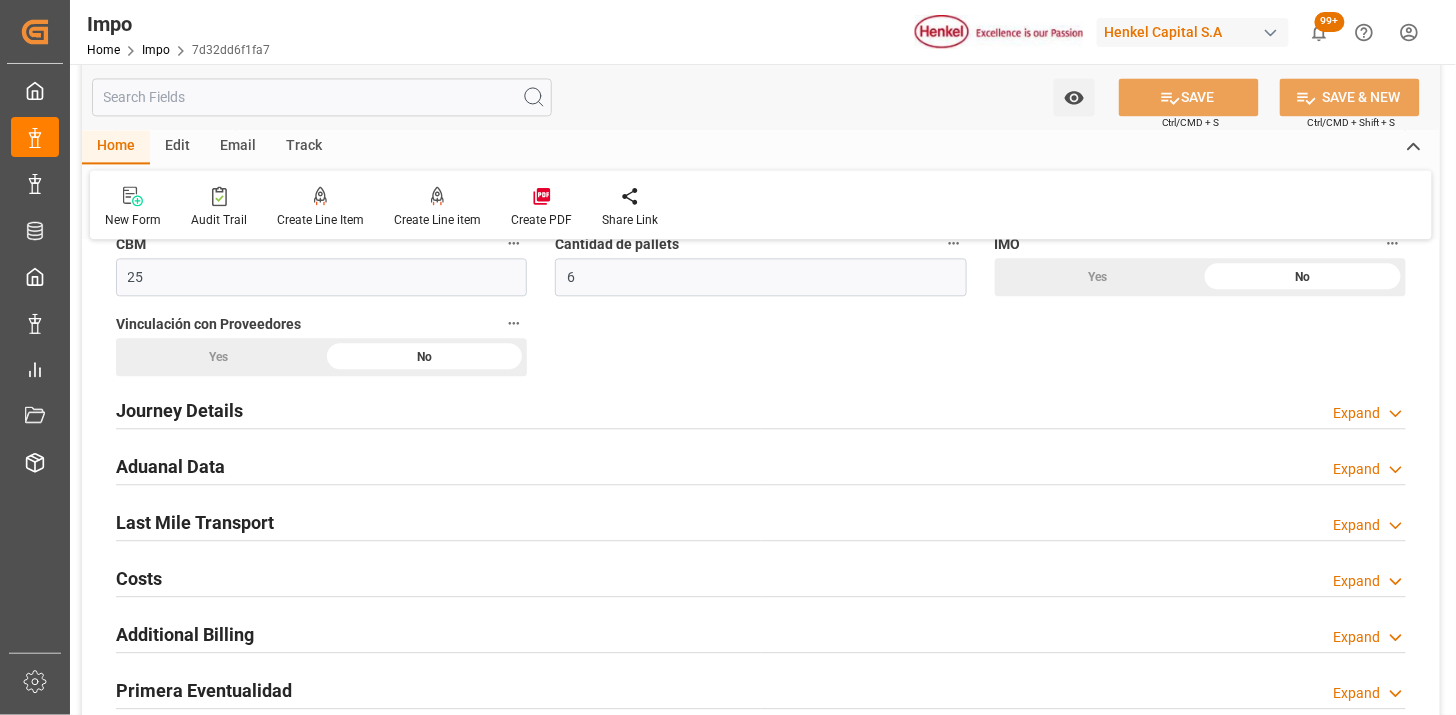 drag, startPoint x: 316, startPoint y: 408, endPoint x: 585, endPoint y: 455, distance: 273.07507 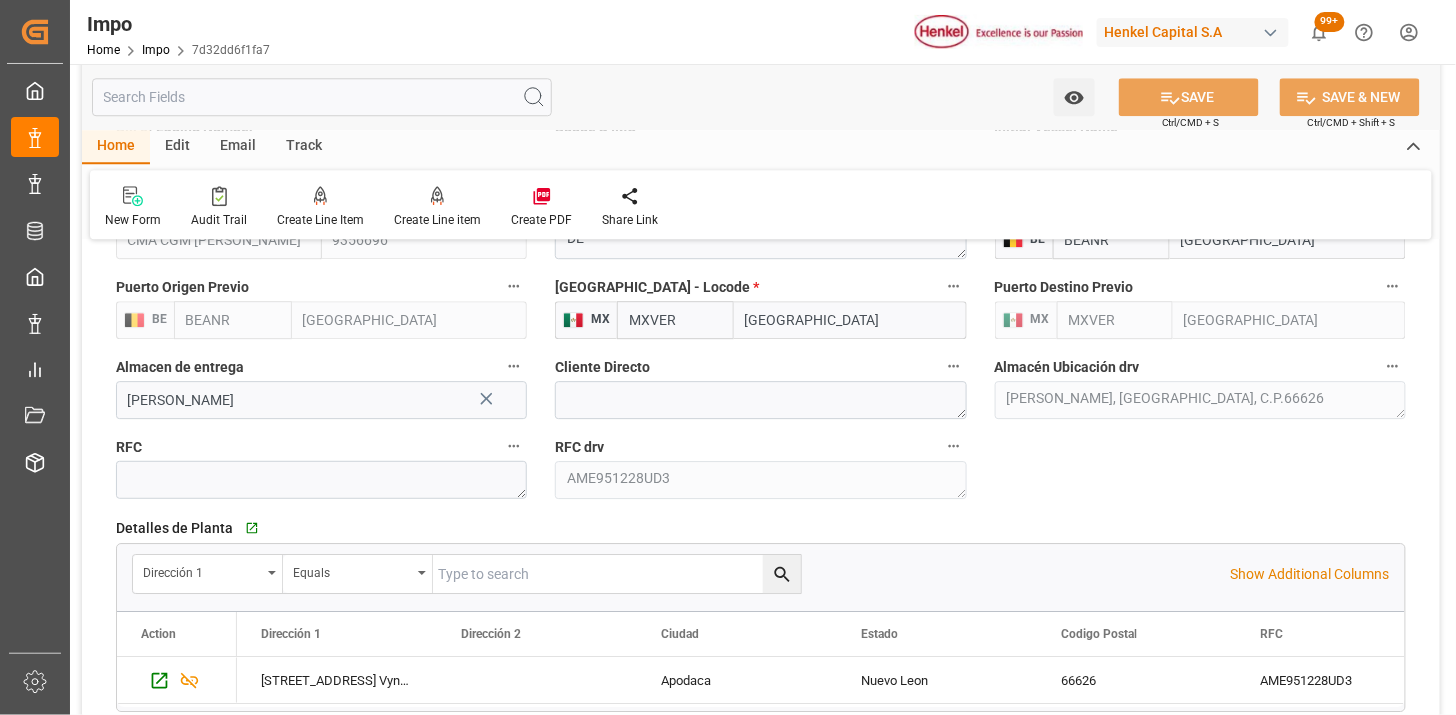scroll, scrollTop: 1666, scrollLeft: 0, axis: vertical 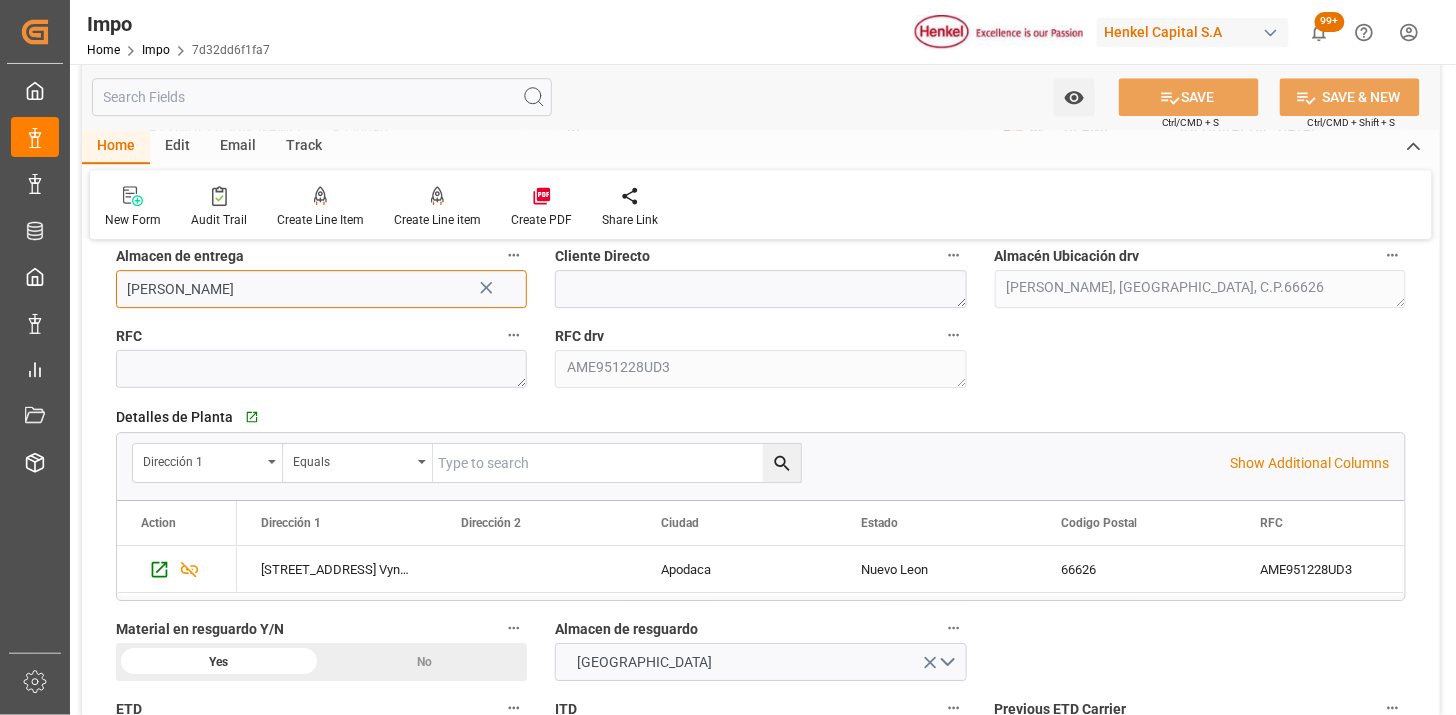 click on "Almer Apodaca" at bounding box center [321, 289] 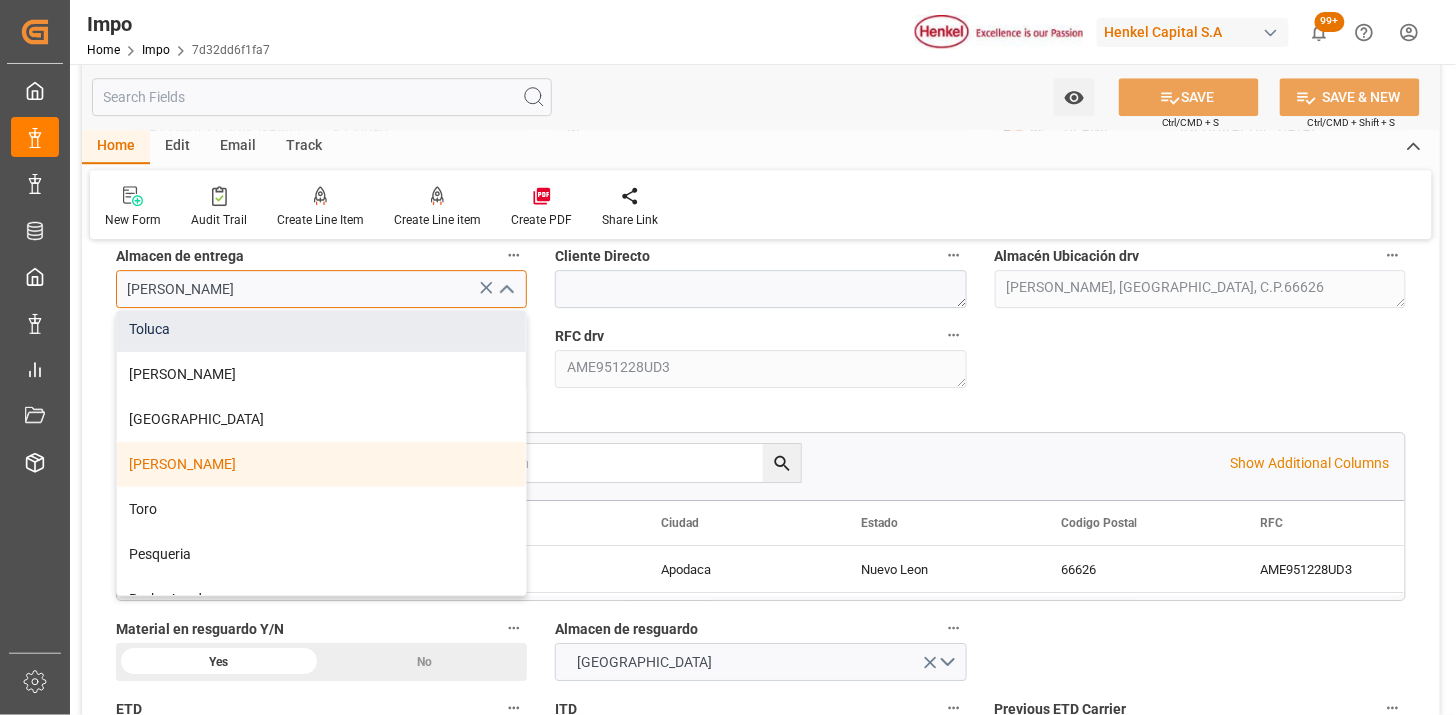 scroll, scrollTop: 222, scrollLeft: 0, axis: vertical 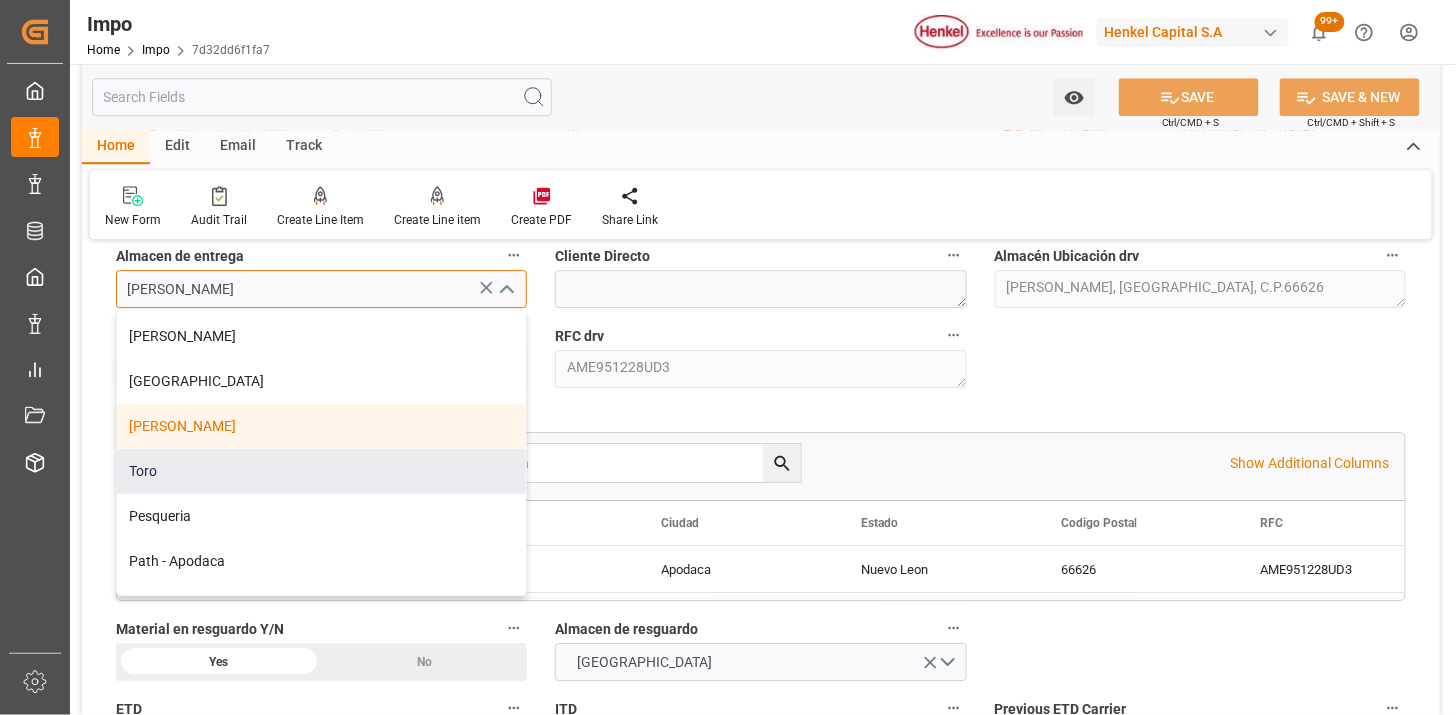click on "Toro" at bounding box center [321, 471] 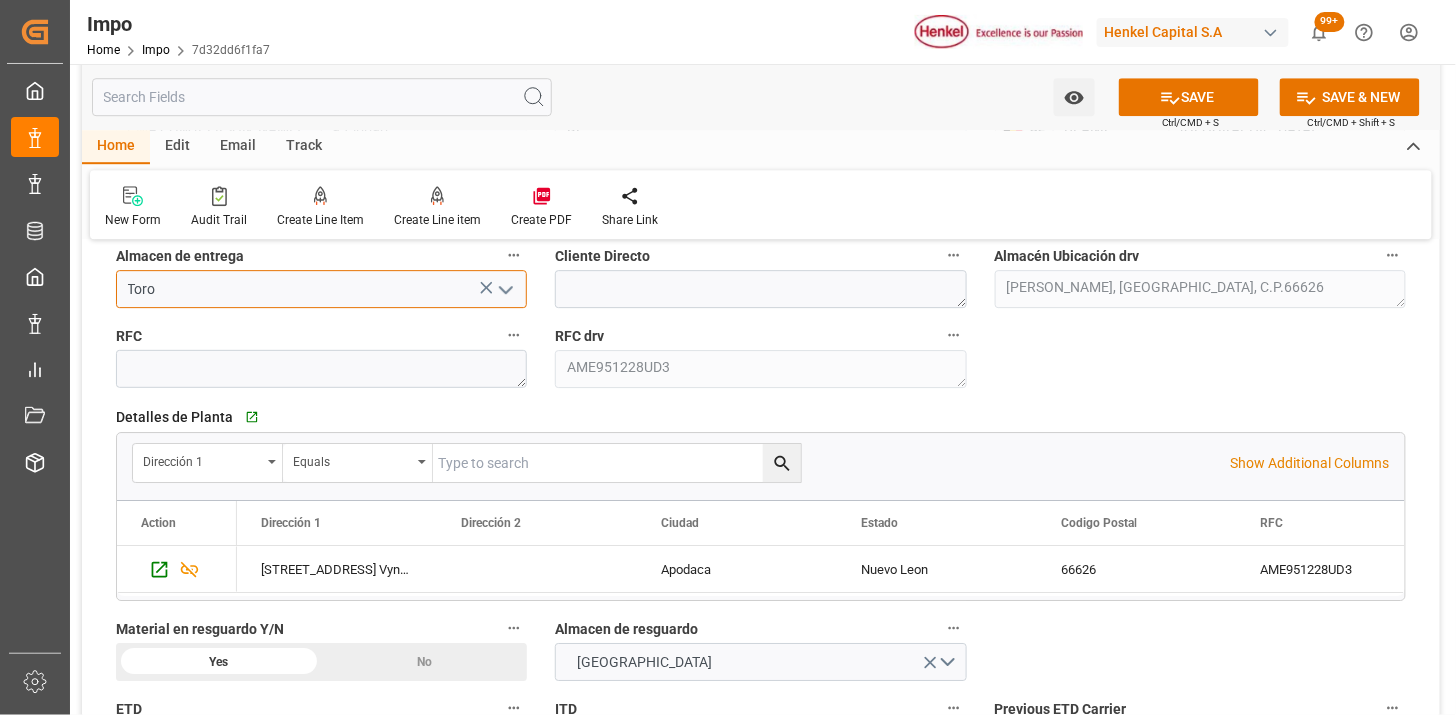 type on "Toro" 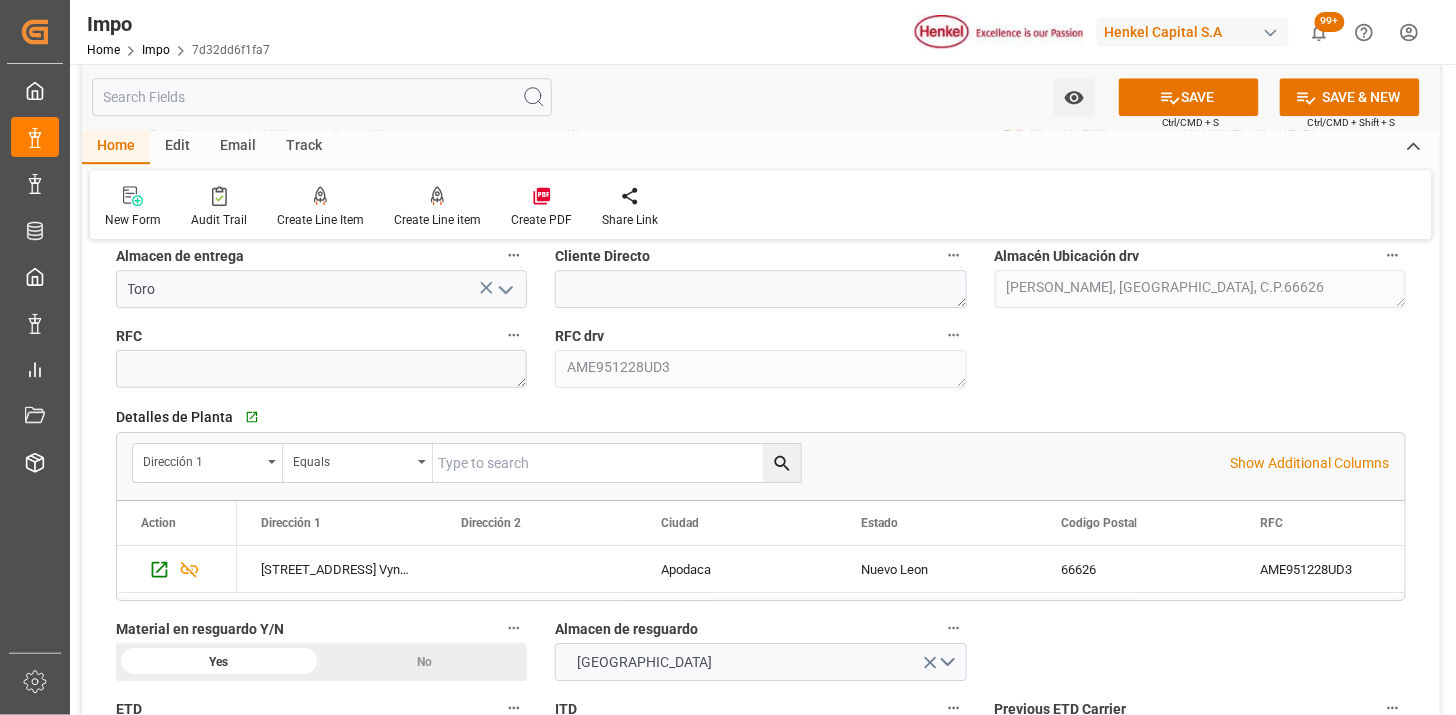 click on "Toro" at bounding box center (321, 289) 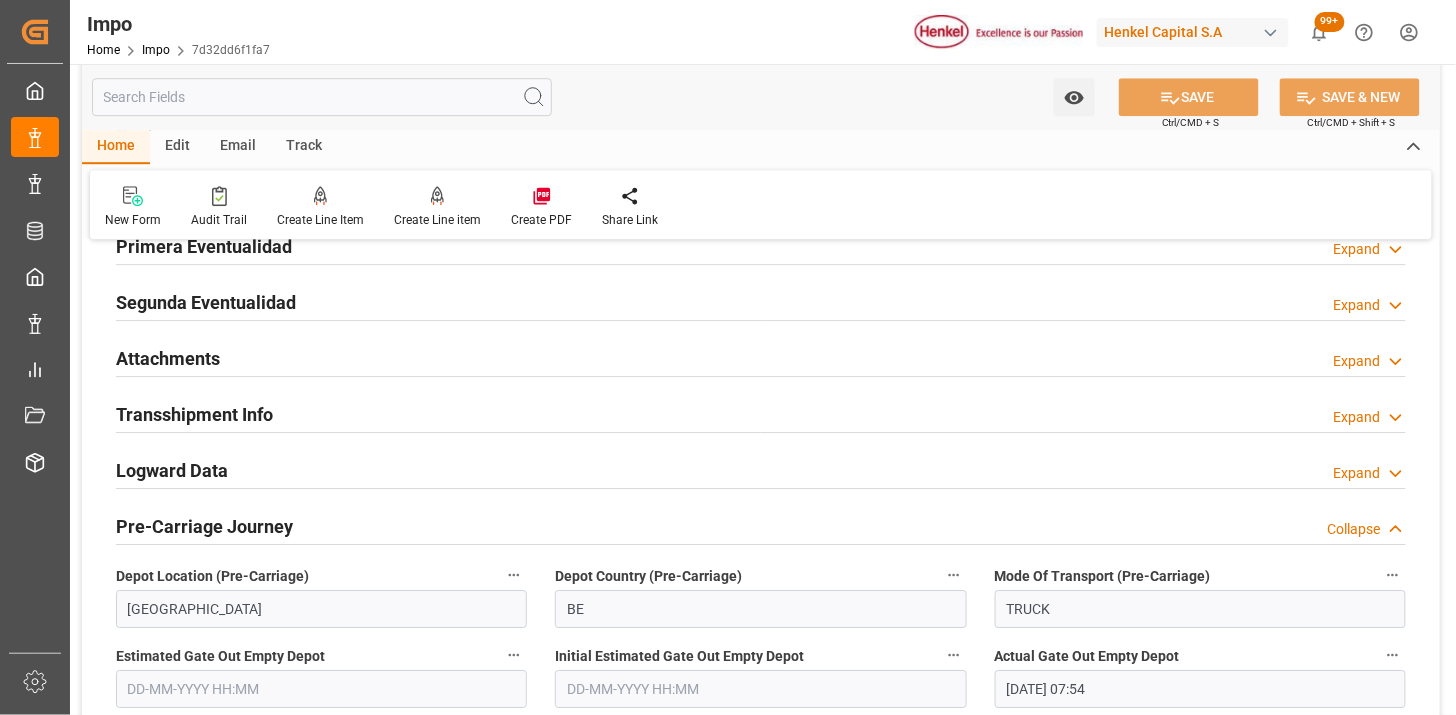 drag, startPoint x: 368, startPoint y: 353, endPoint x: 1266, endPoint y: 481, distance: 907.0766 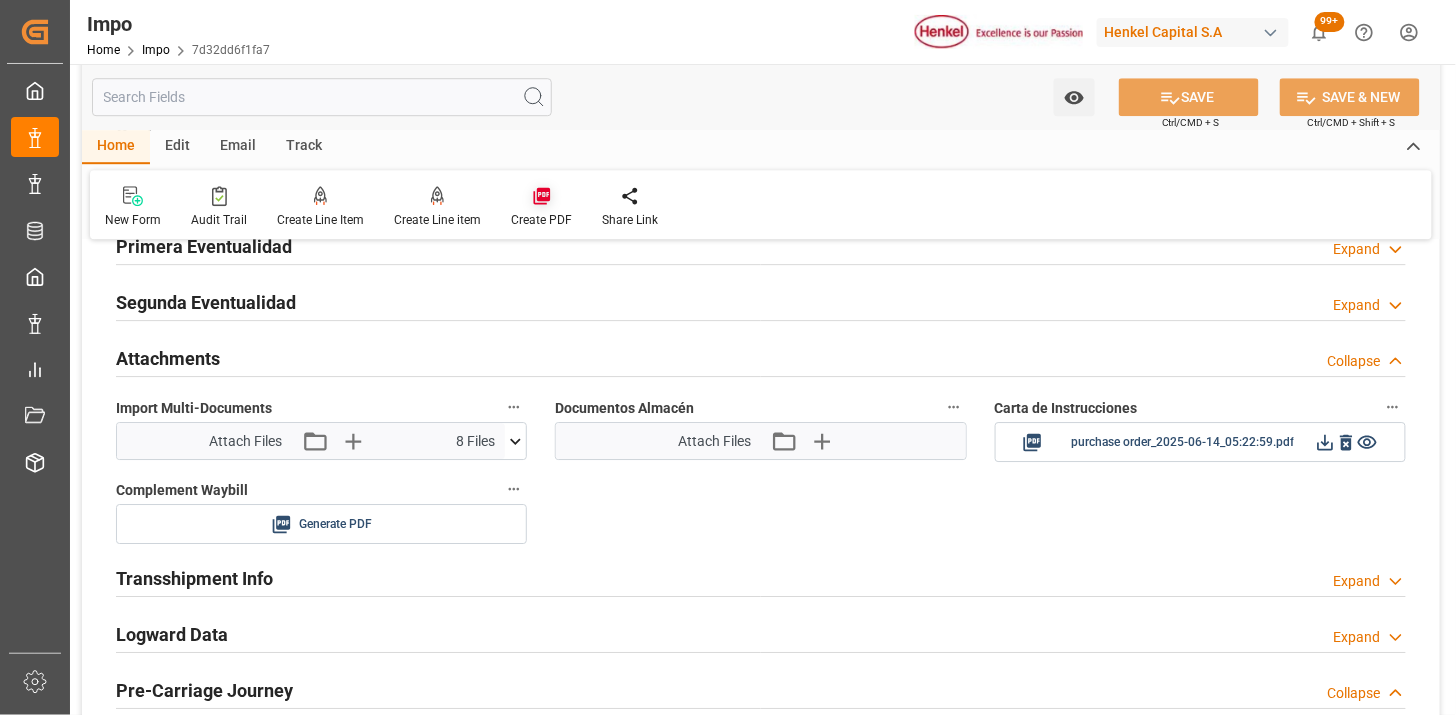 click at bounding box center [541, 195] 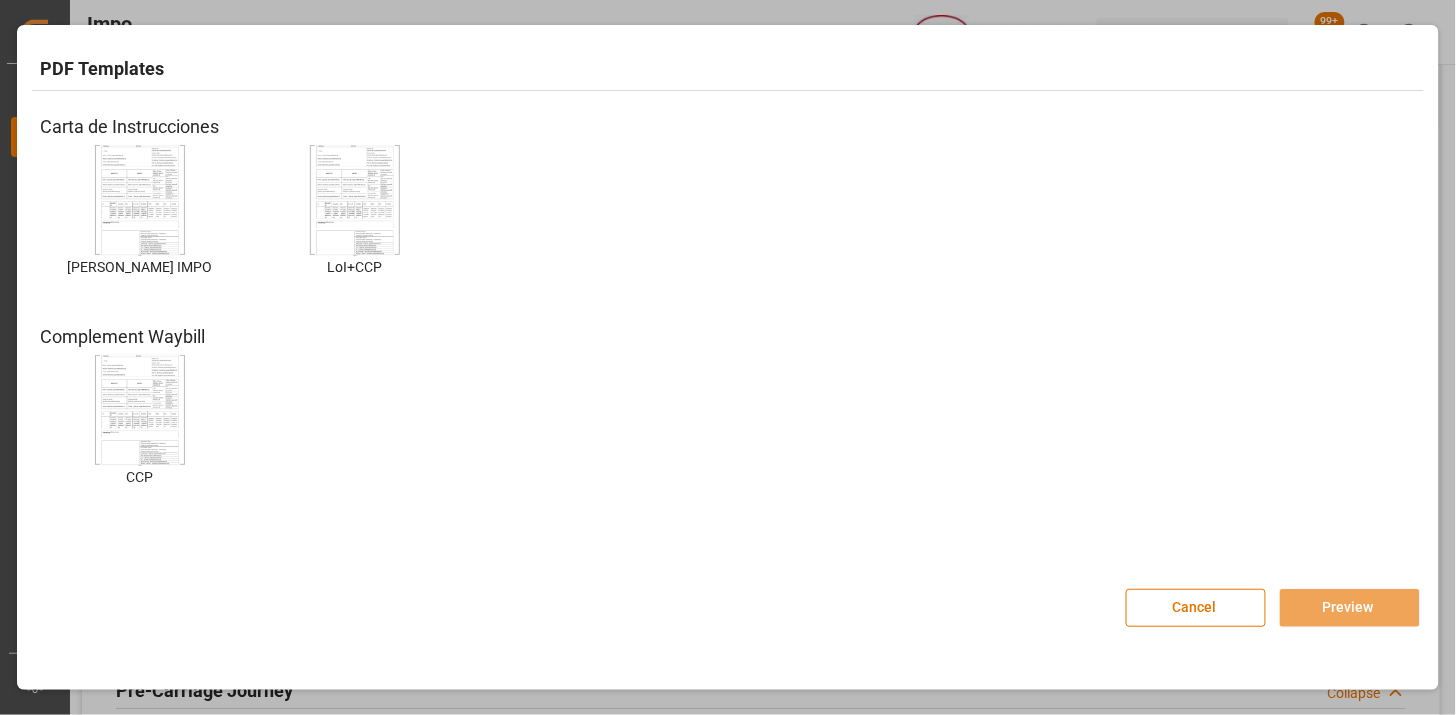 click at bounding box center (140, 200) 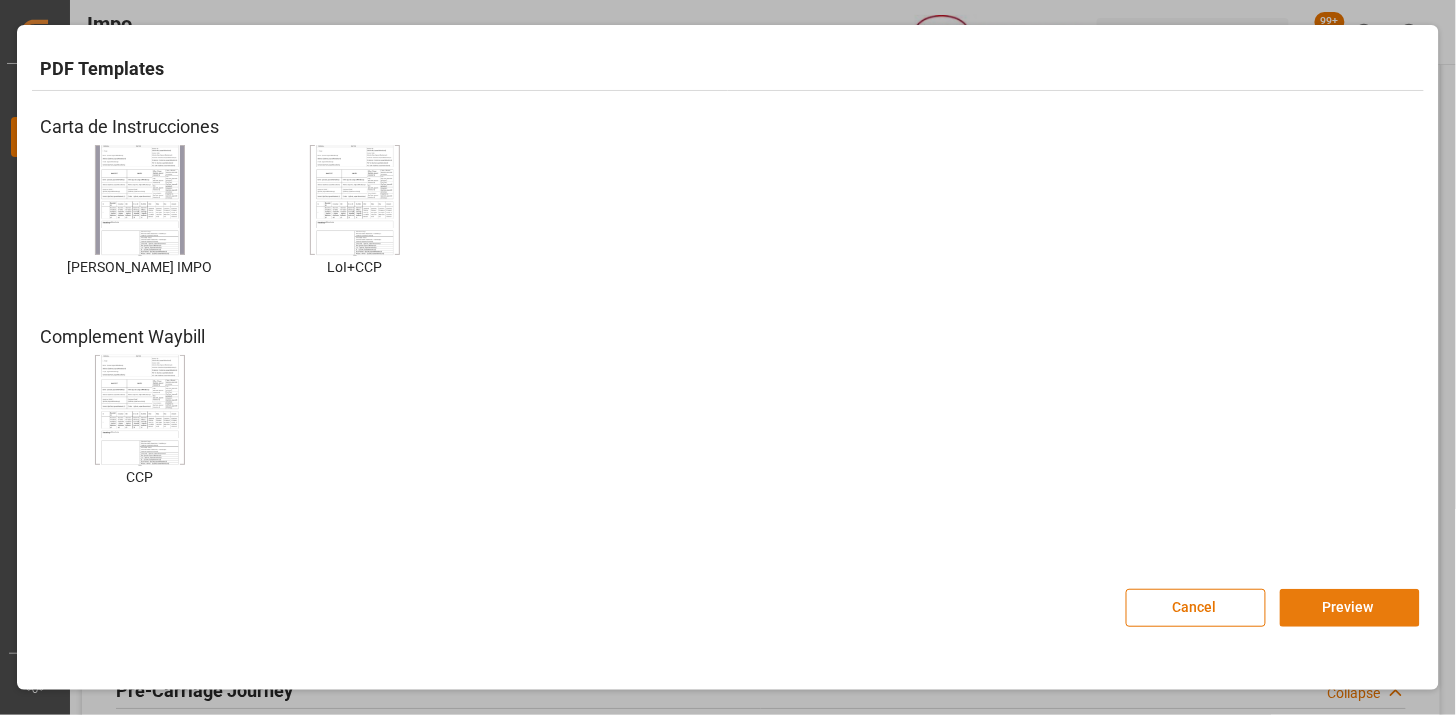 click on "Preview" at bounding box center [1350, 608] 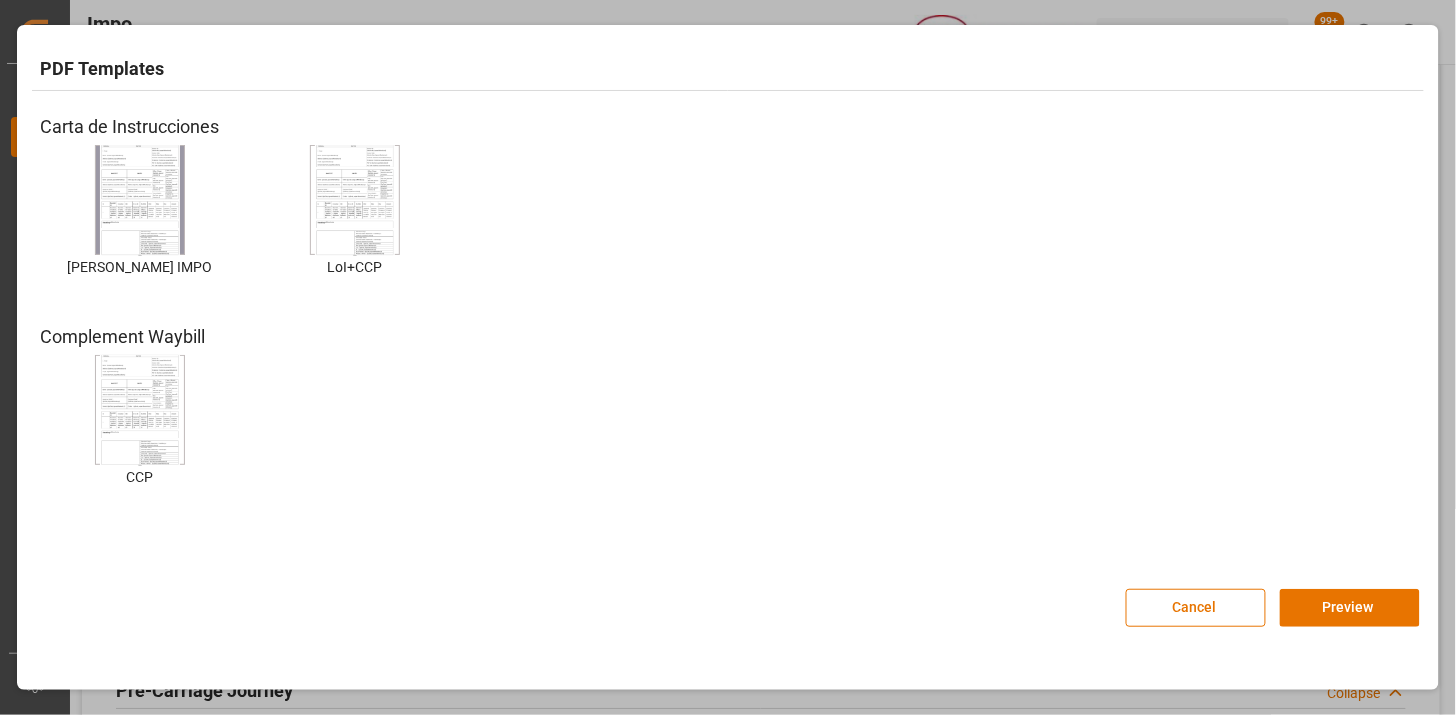 type 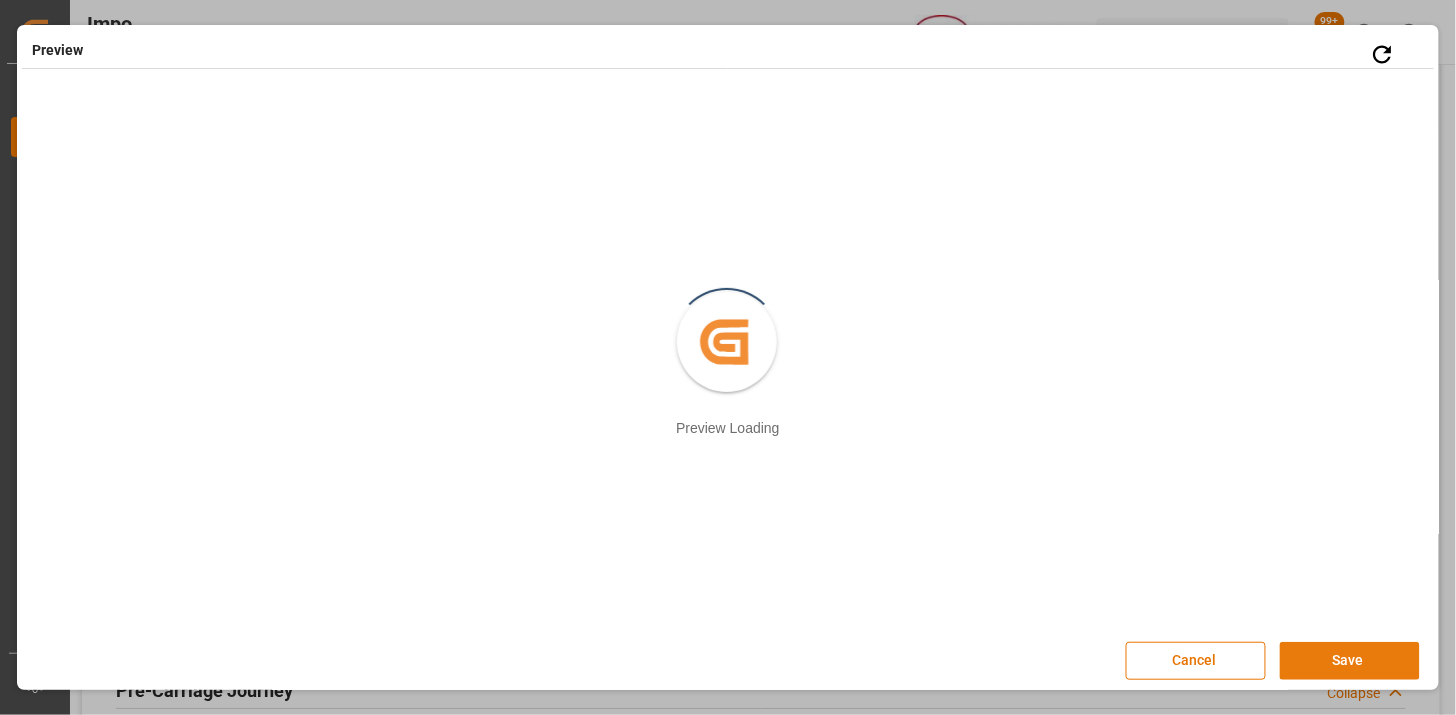 click on "Save" at bounding box center (1350, 661) 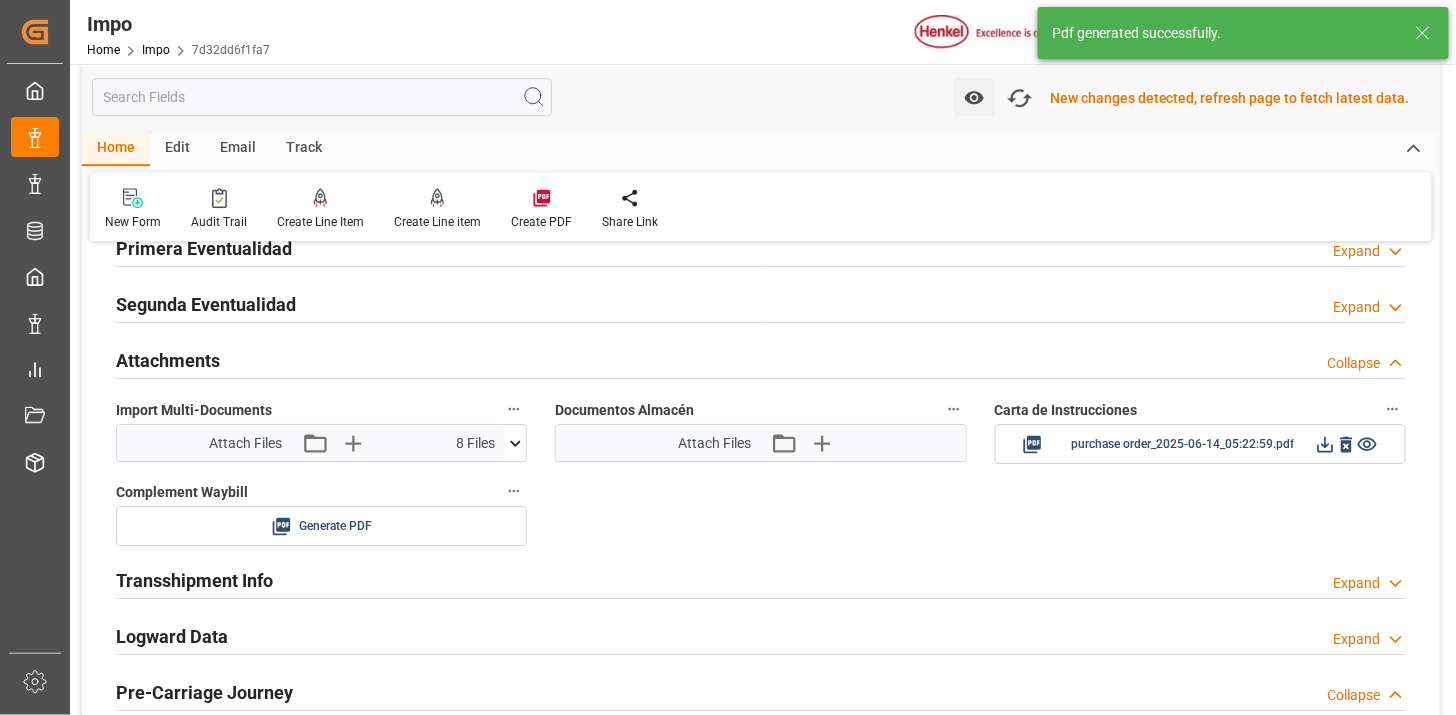 scroll, scrollTop: 1667, scrollLeft: 0, axis: vertical 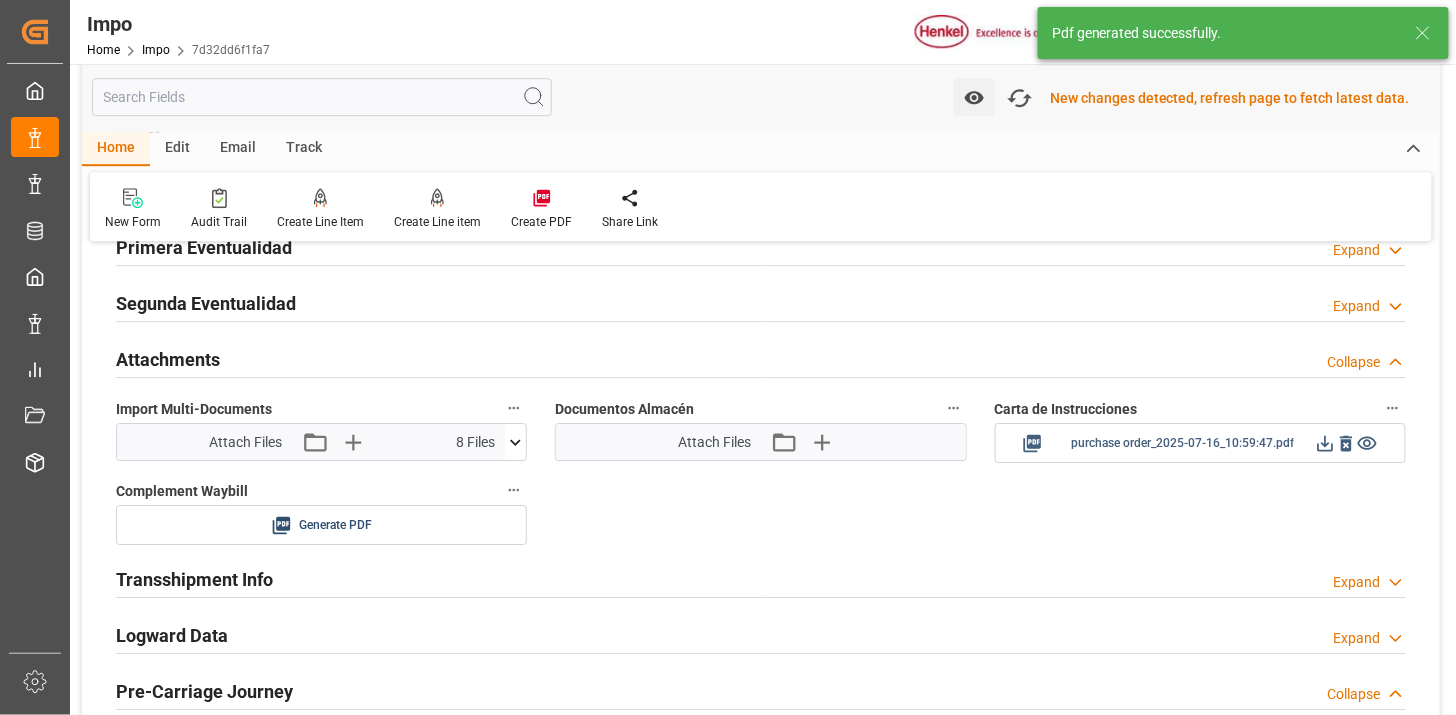 click 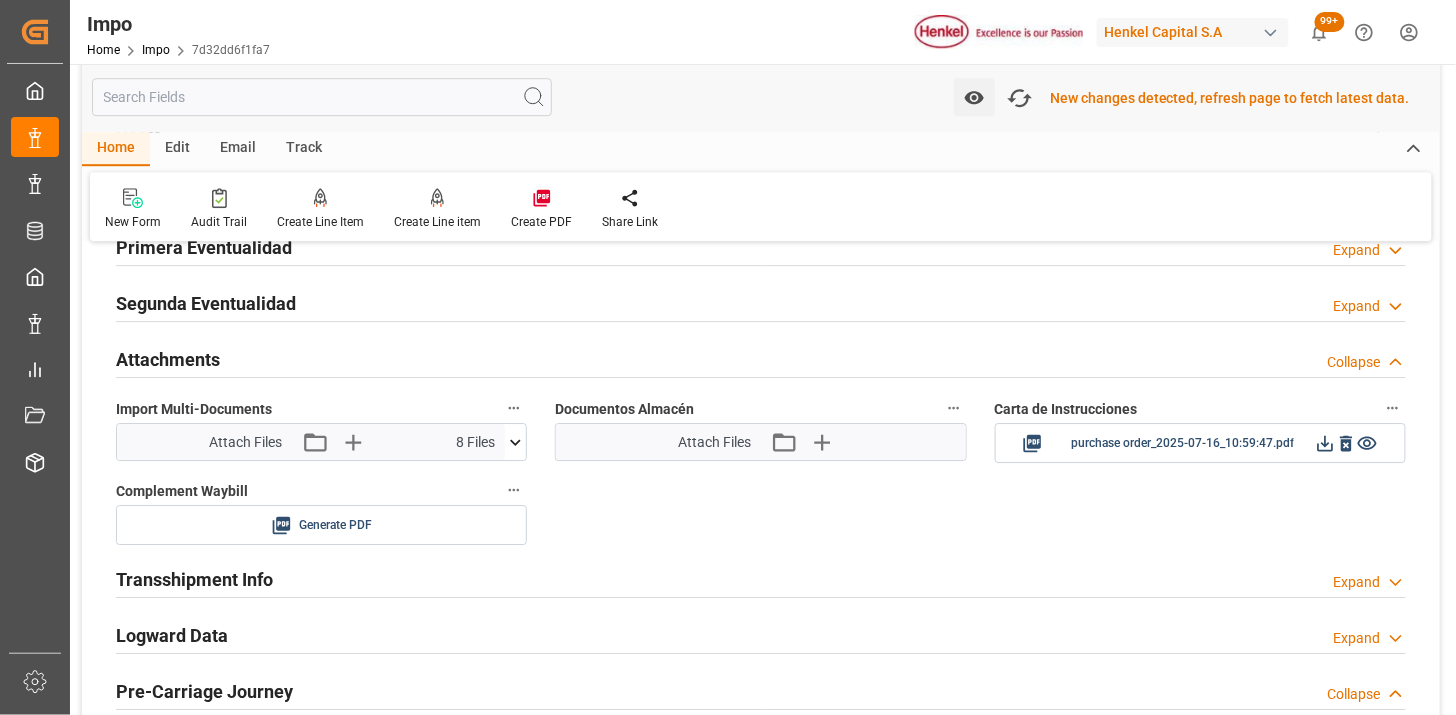 type 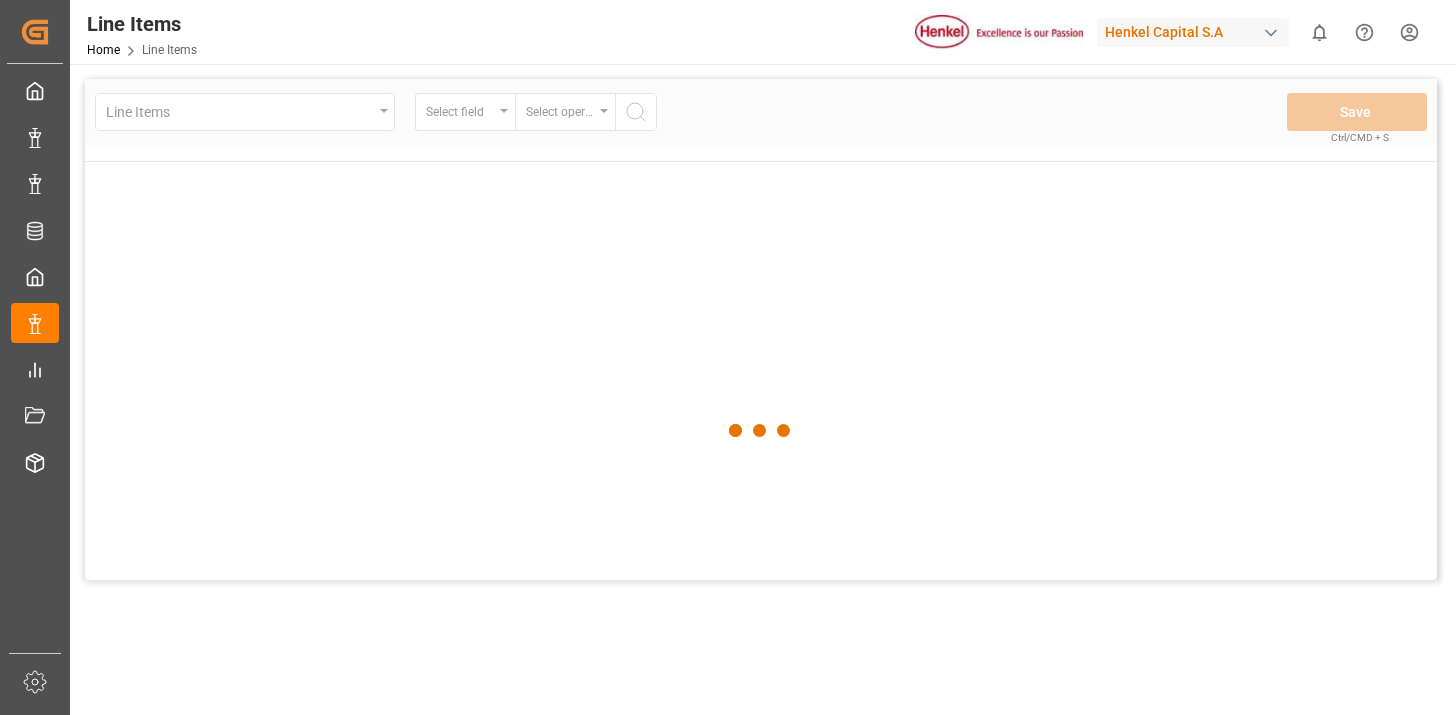 scroll, scrollTop: 0, scrollLeft: 0, axis: both 